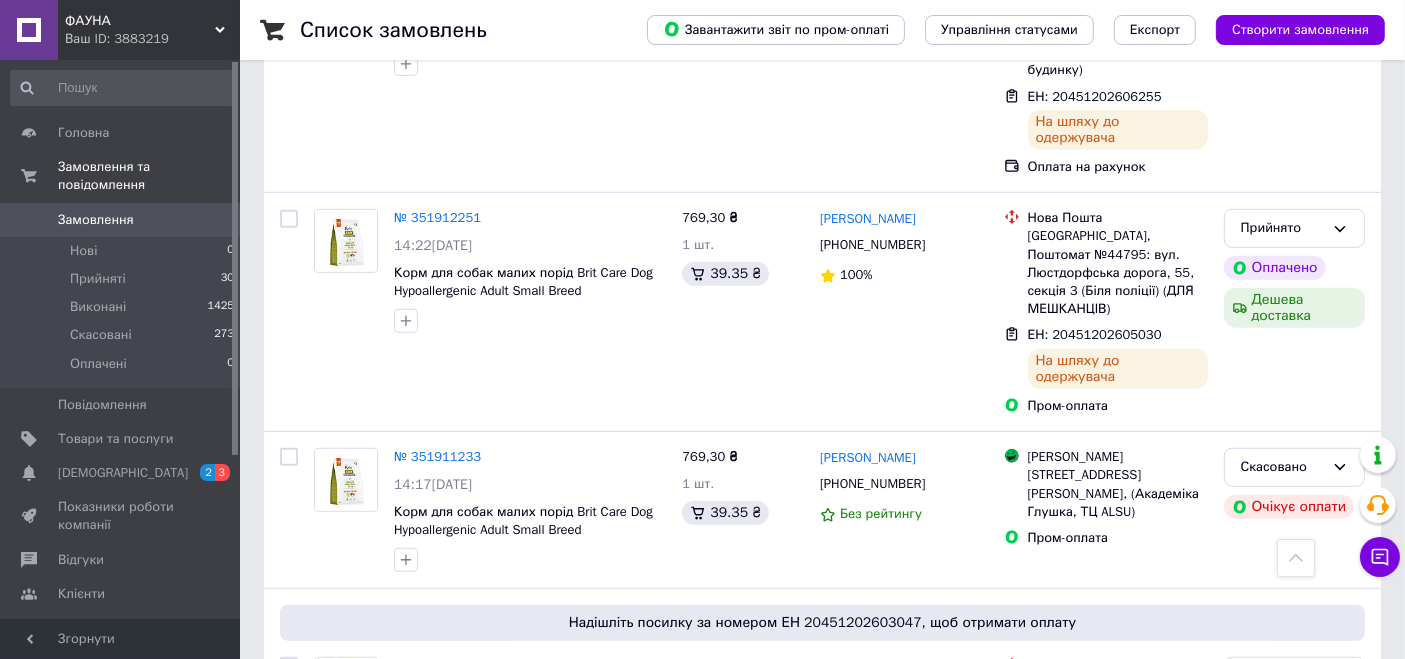 scroll, scrollTop: 1184, scrollLeft: 0, axis: vertical 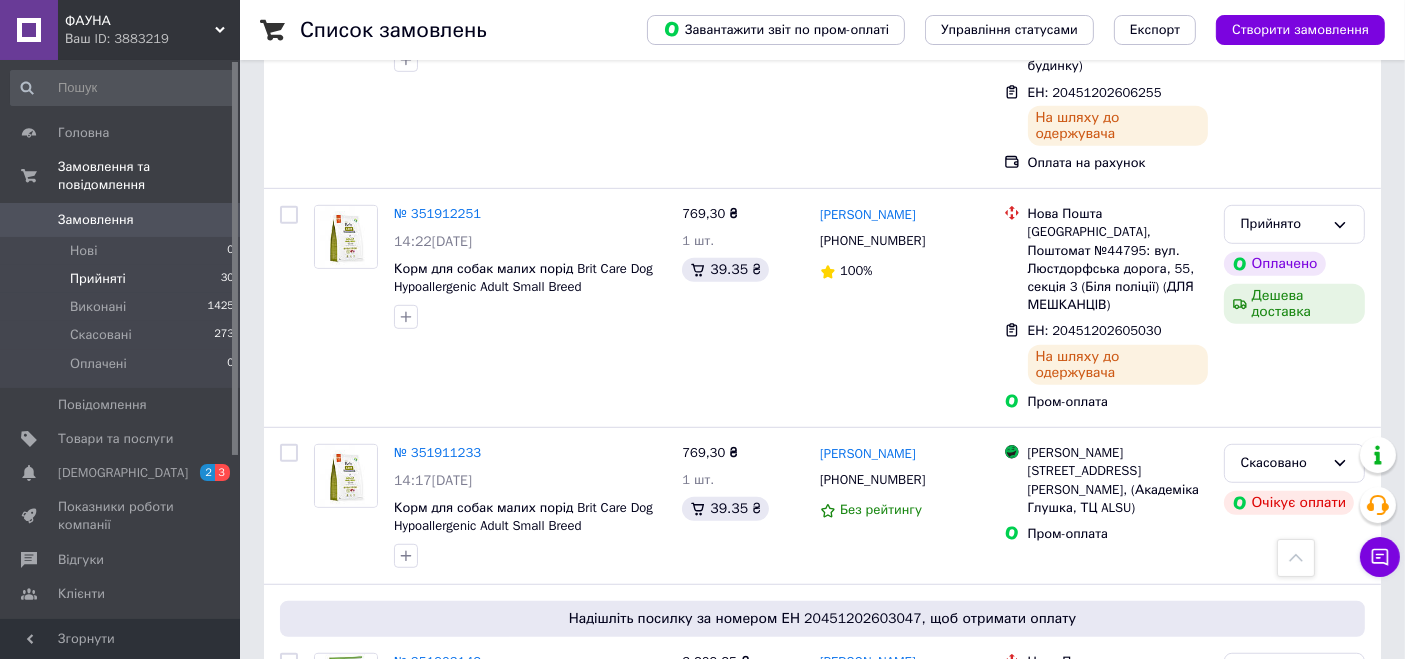 click on "Прийняті 30" at bounding box center [123, 279] 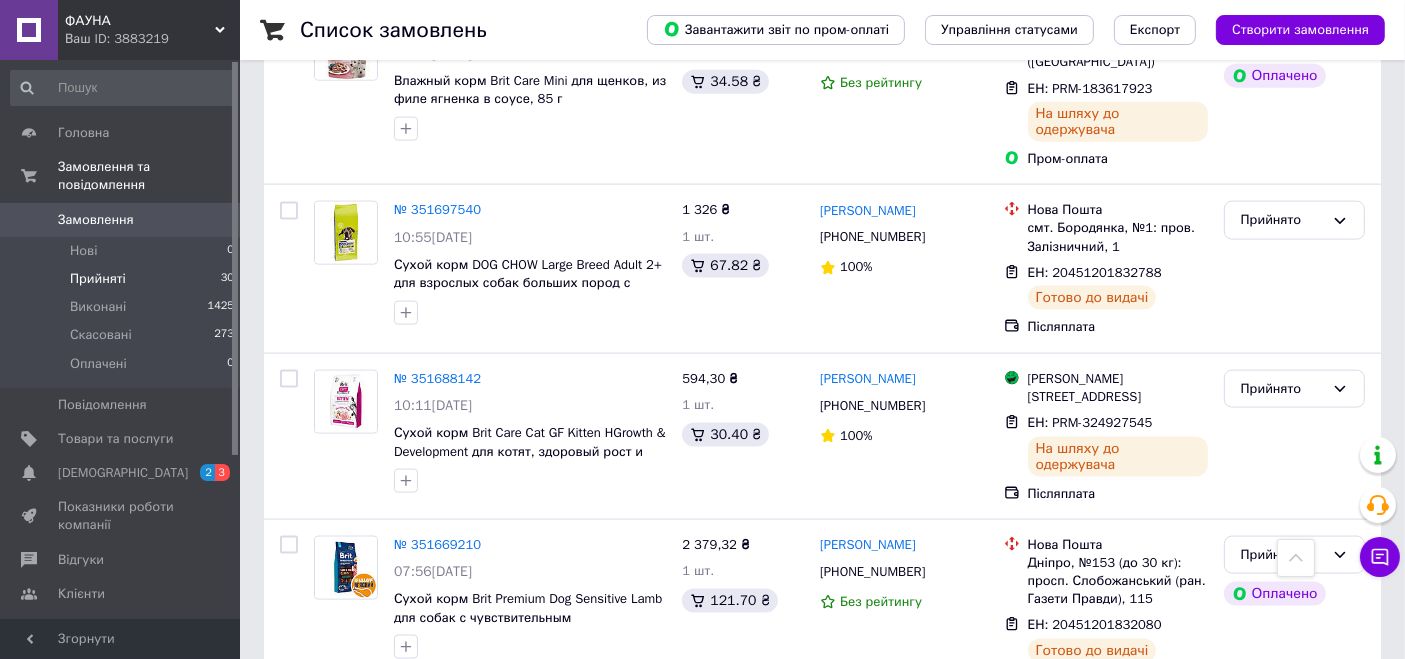 scroll, scrollTop: 3625, scrollLeft: 0, axis: vertical 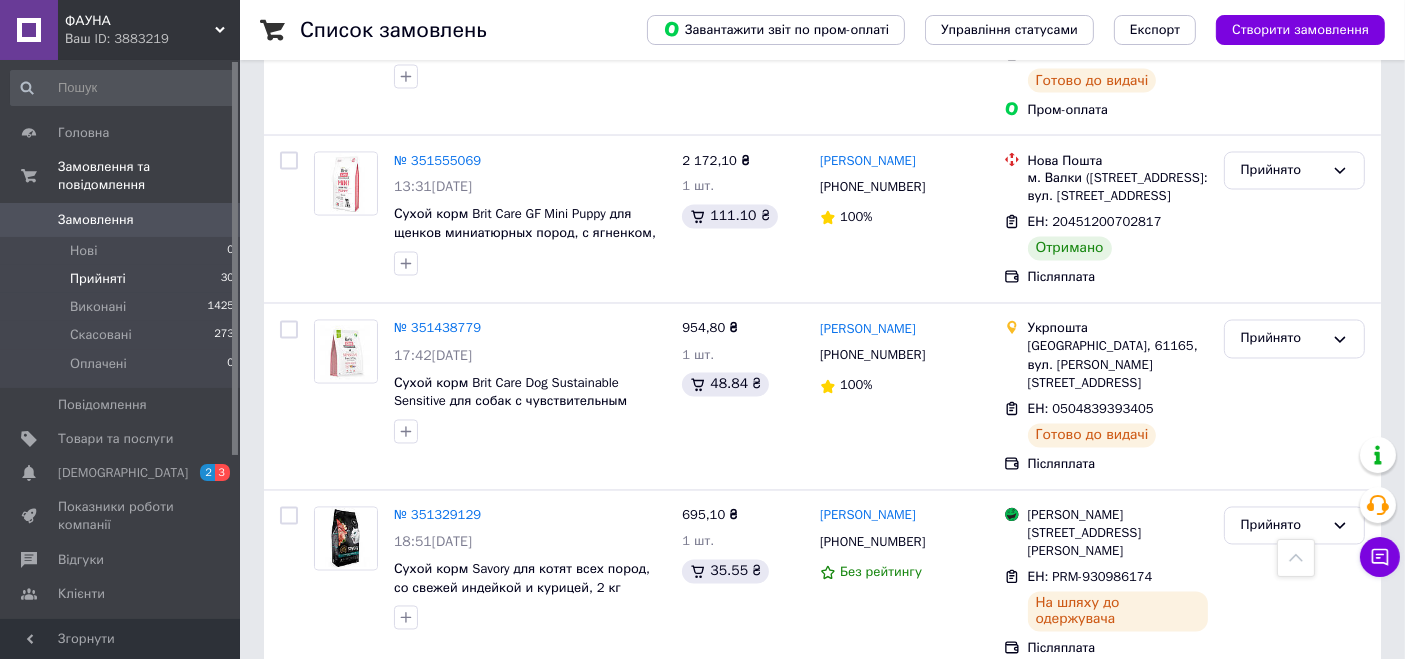 click on "по 20 позицій" at bounding box center [552, 903] 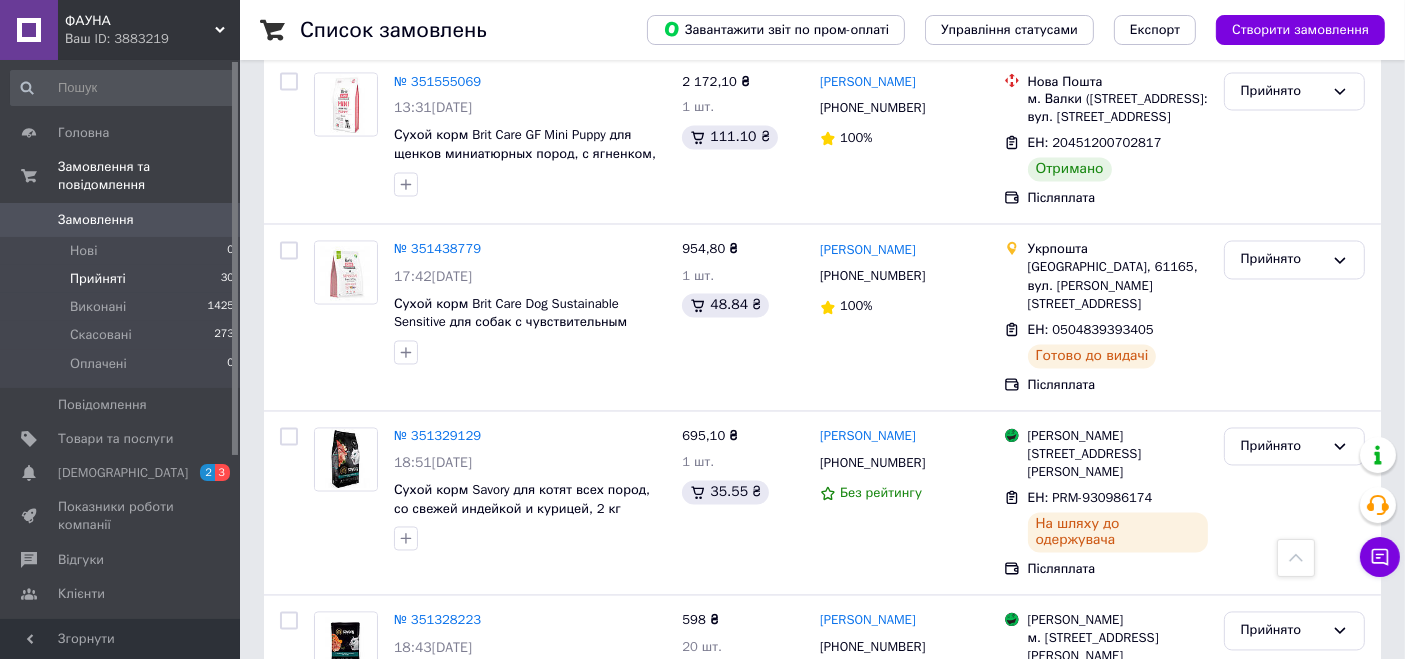 click on "по 50 позицій" at bounding box center (552, 897) 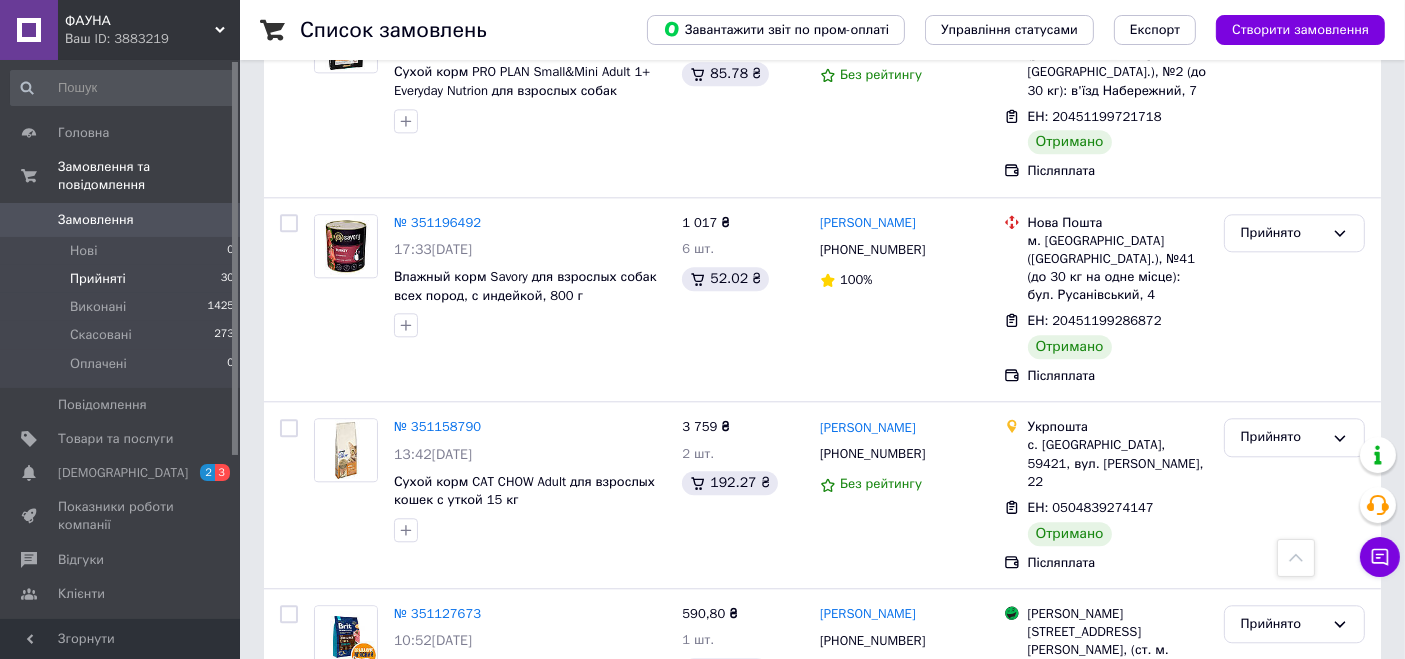 scroll, scrollTop: 5407, scrollLeft: 0, axis: vertical 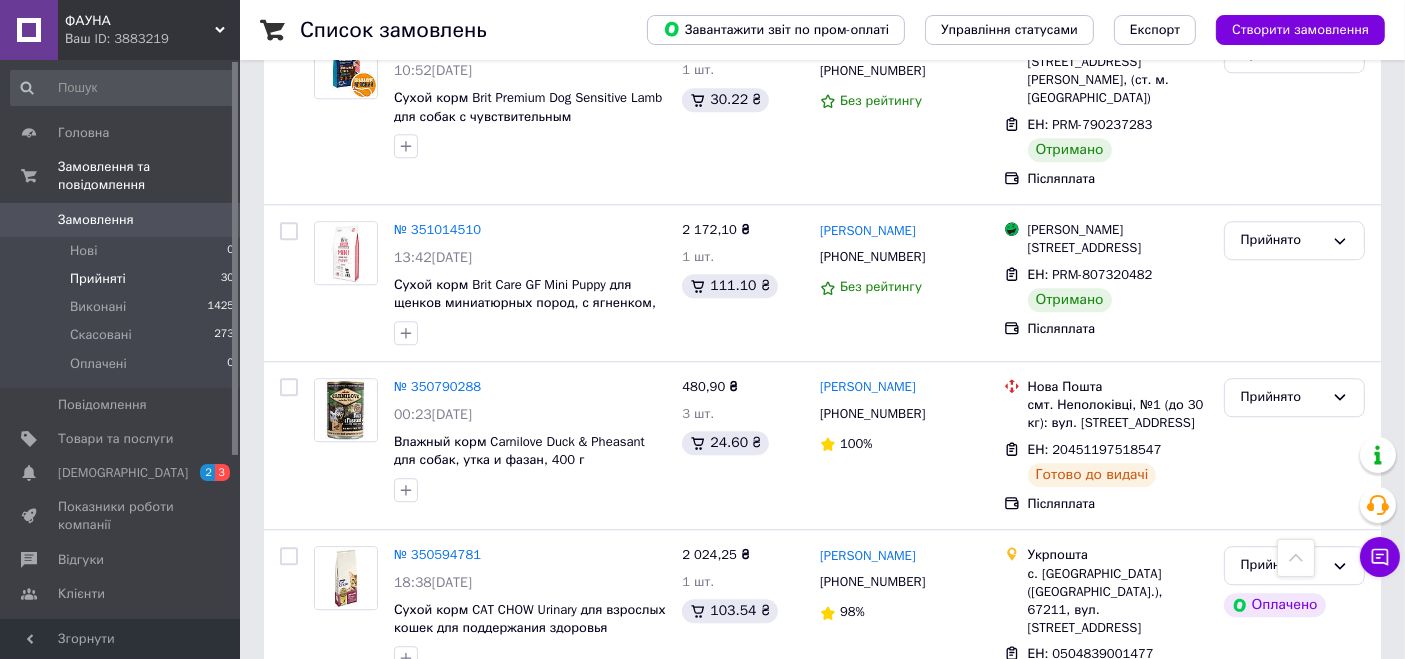 click 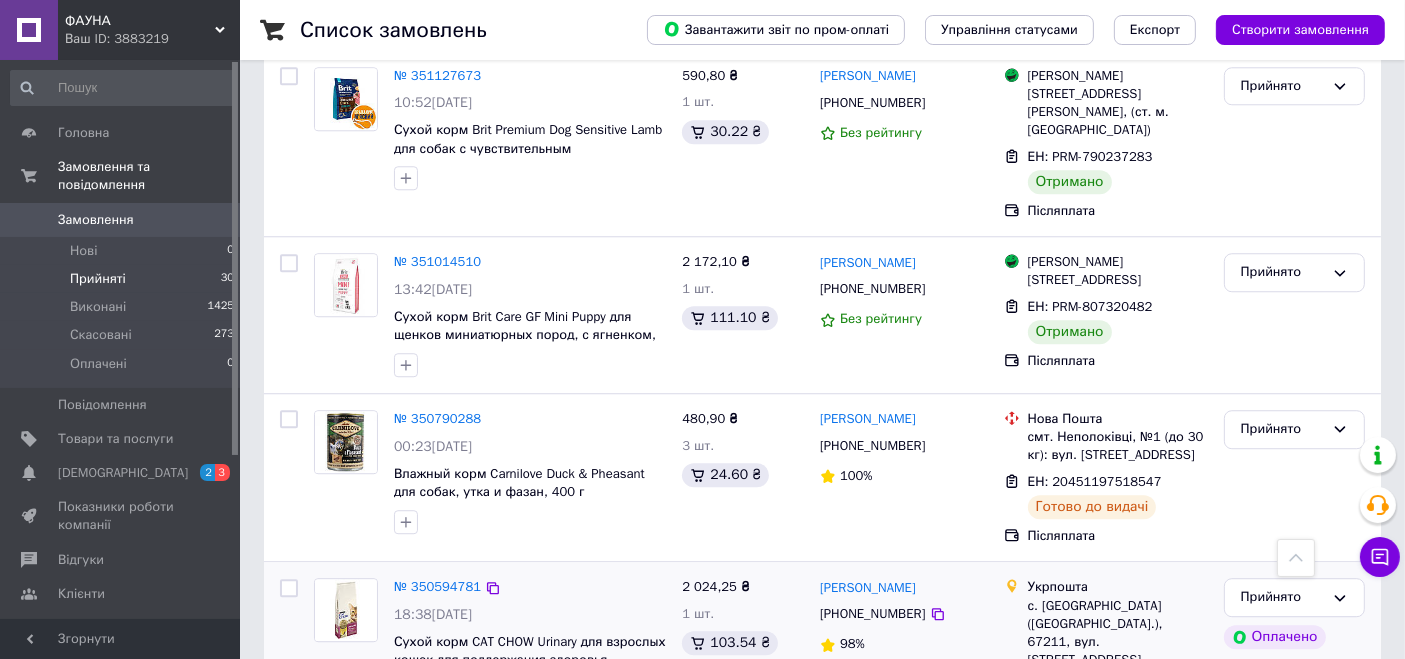 scroll, scrollTop: 5376, scrollLeft: 0, axis: vertical 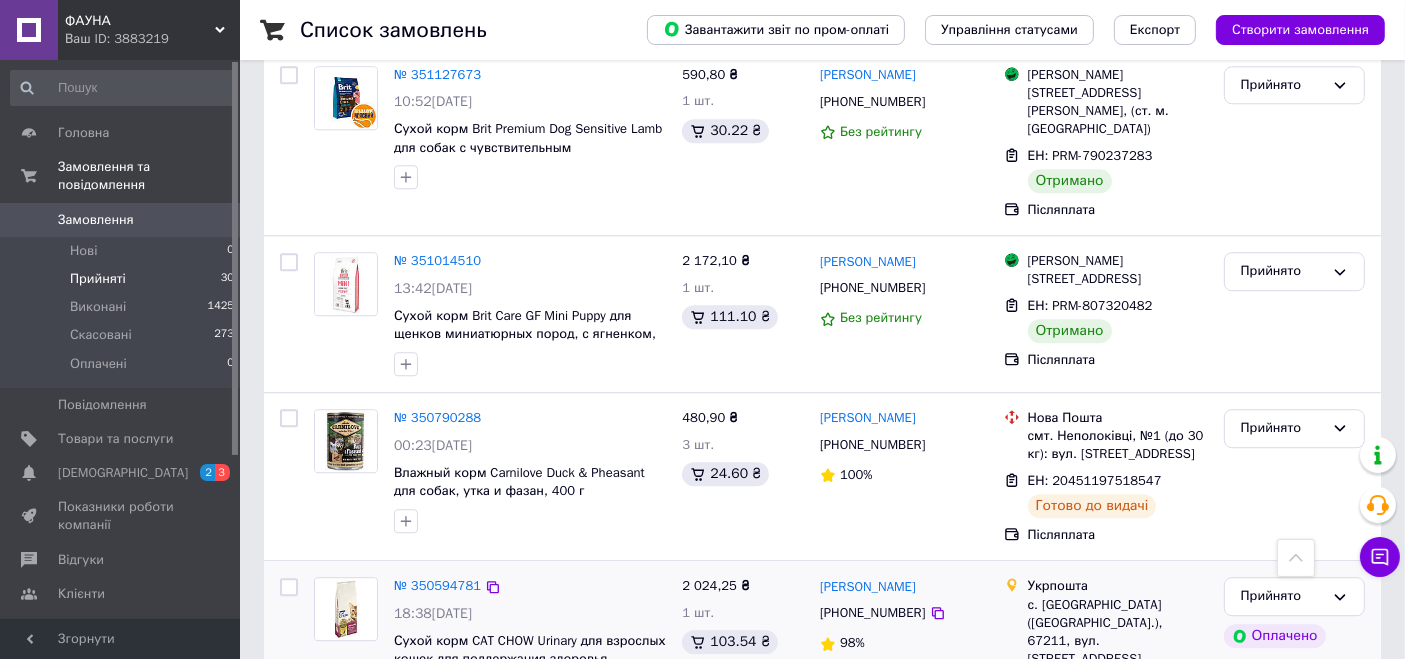 click 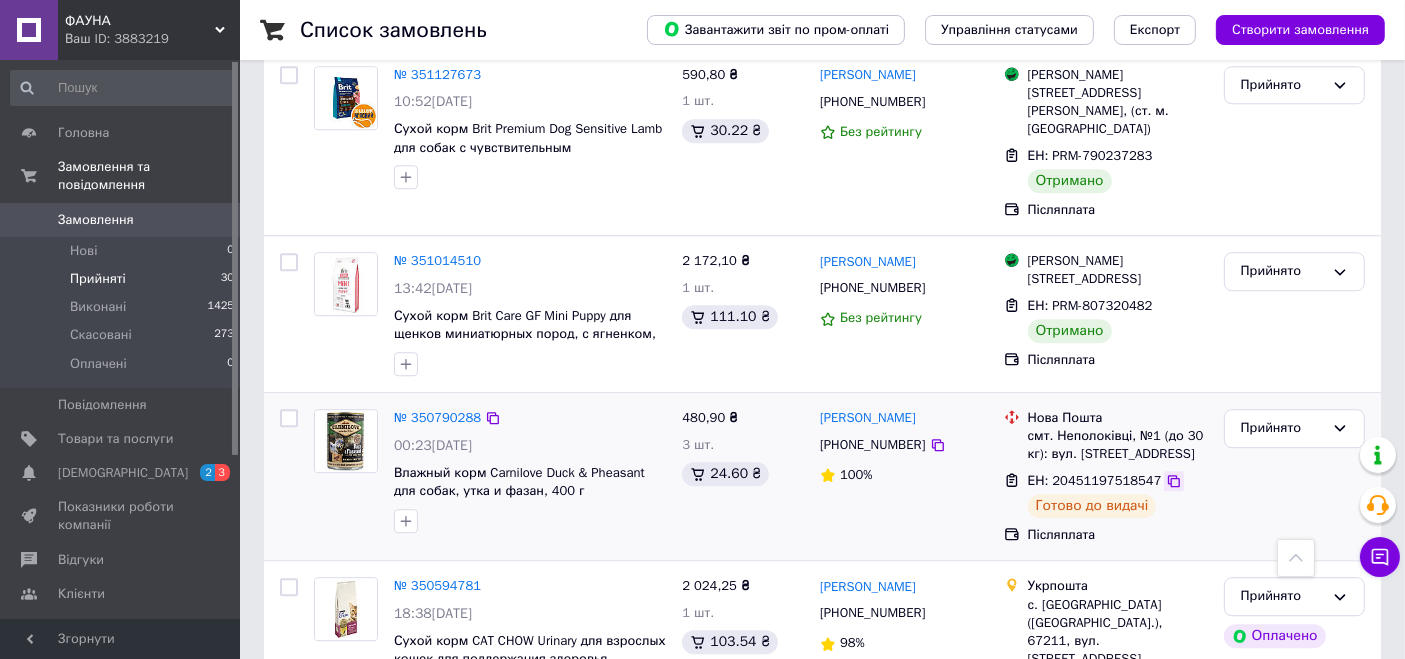 click 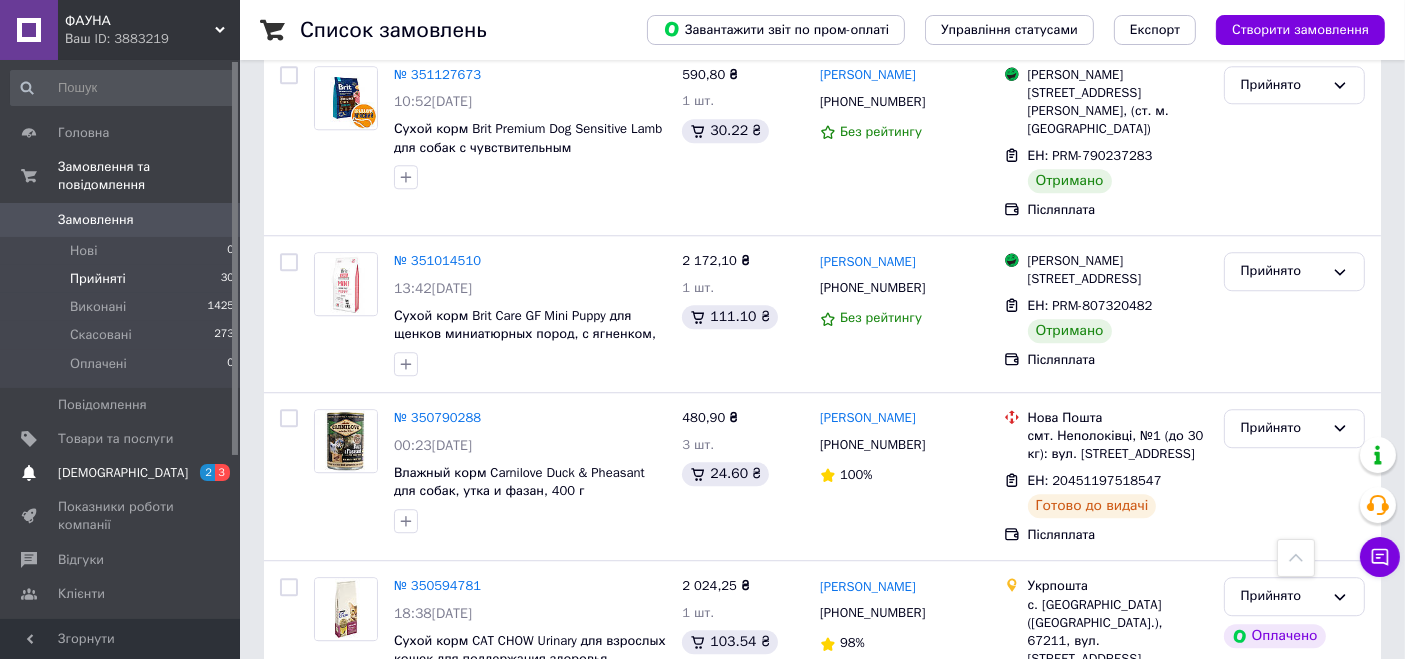click on "[DEMOGRAPHIC_DATA]" at bounding box center [121, 473] 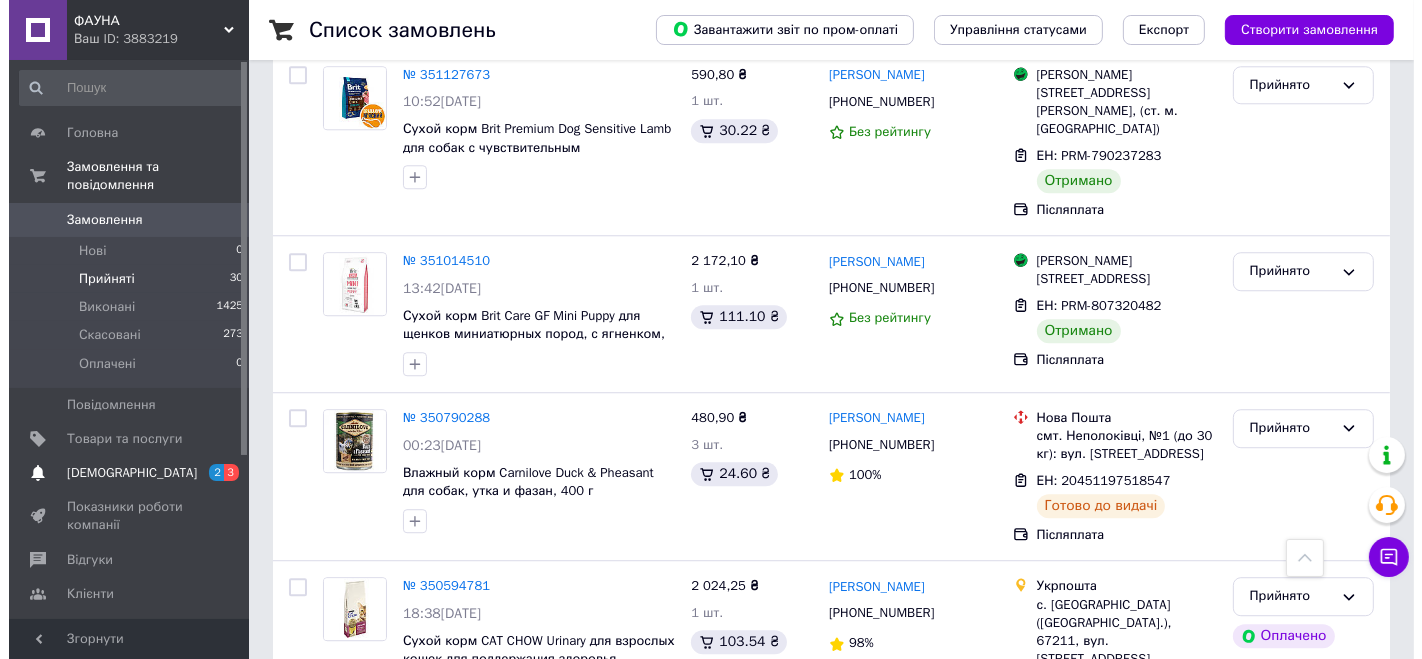 scroll, scrollTop: 0, scrollLeft: 0, axis: both 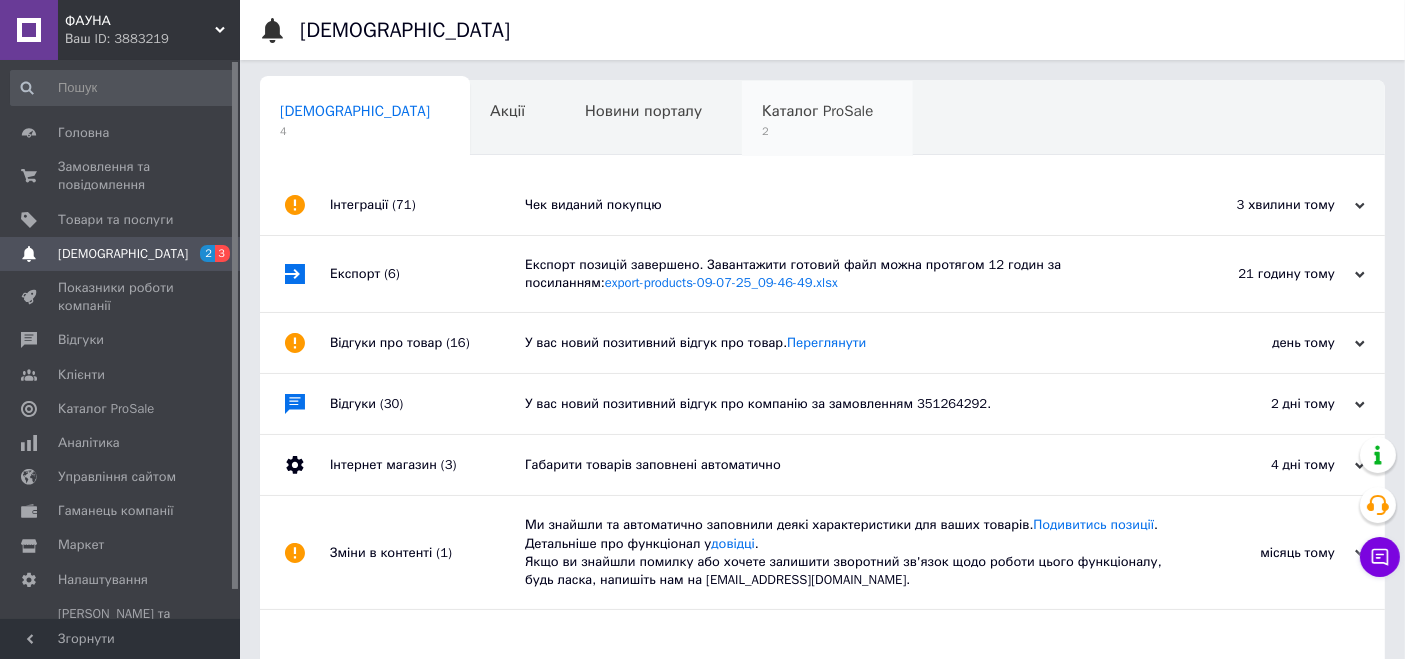 click on "Каталог ProSale 2" at bounding box center [827, 119] 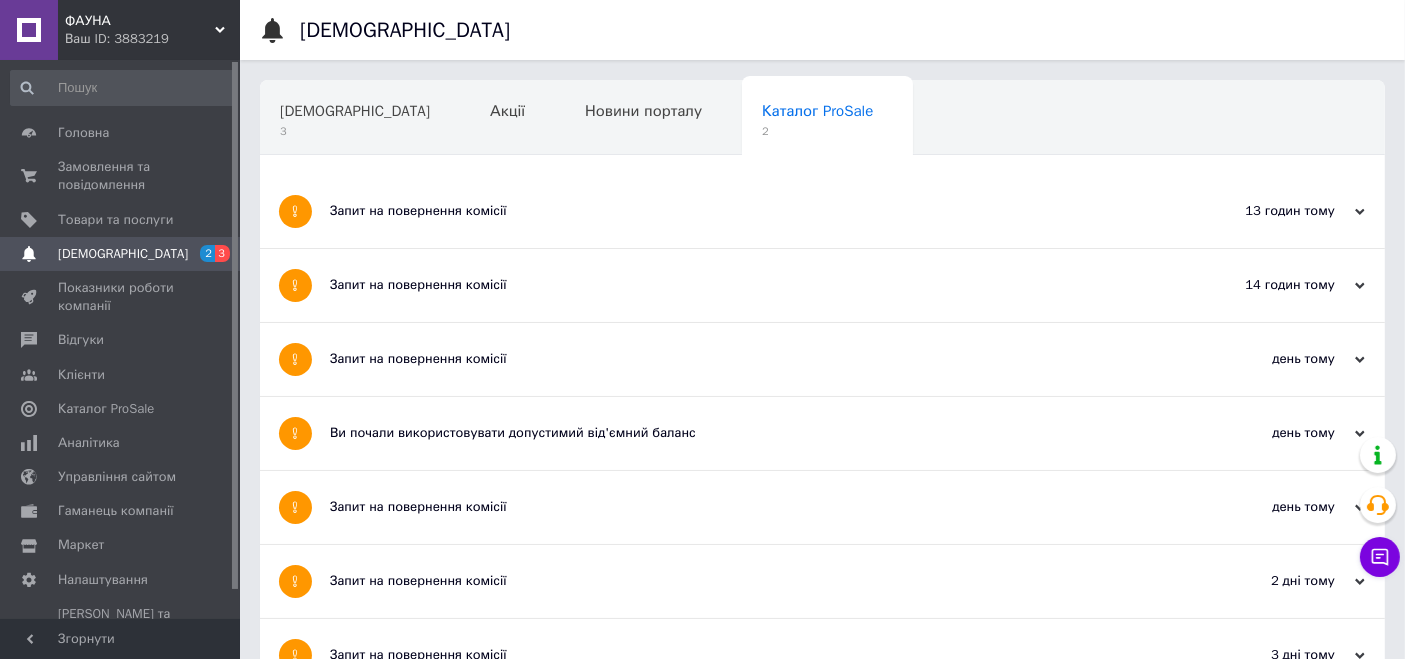 click on "Запит на повернення комісії" at bounding box center (747, 211) 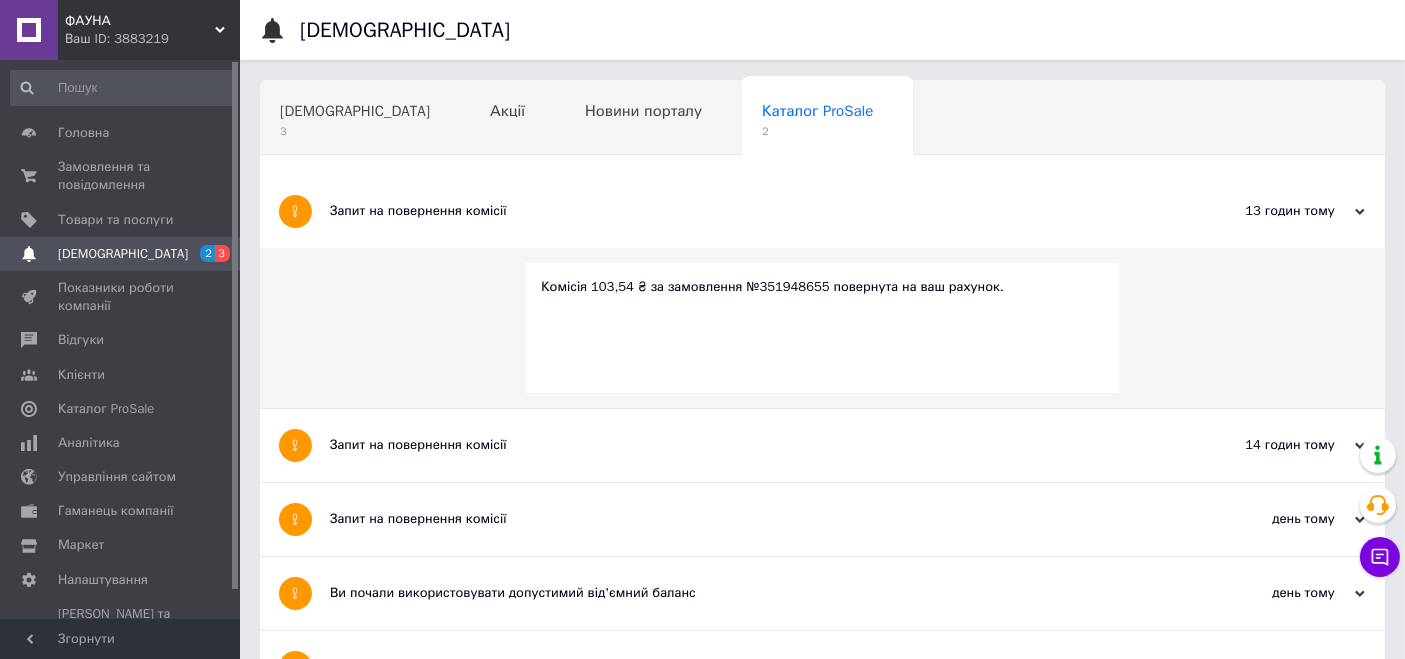 click on "Запит на повернення комісії" at bounding box center (747, 445) 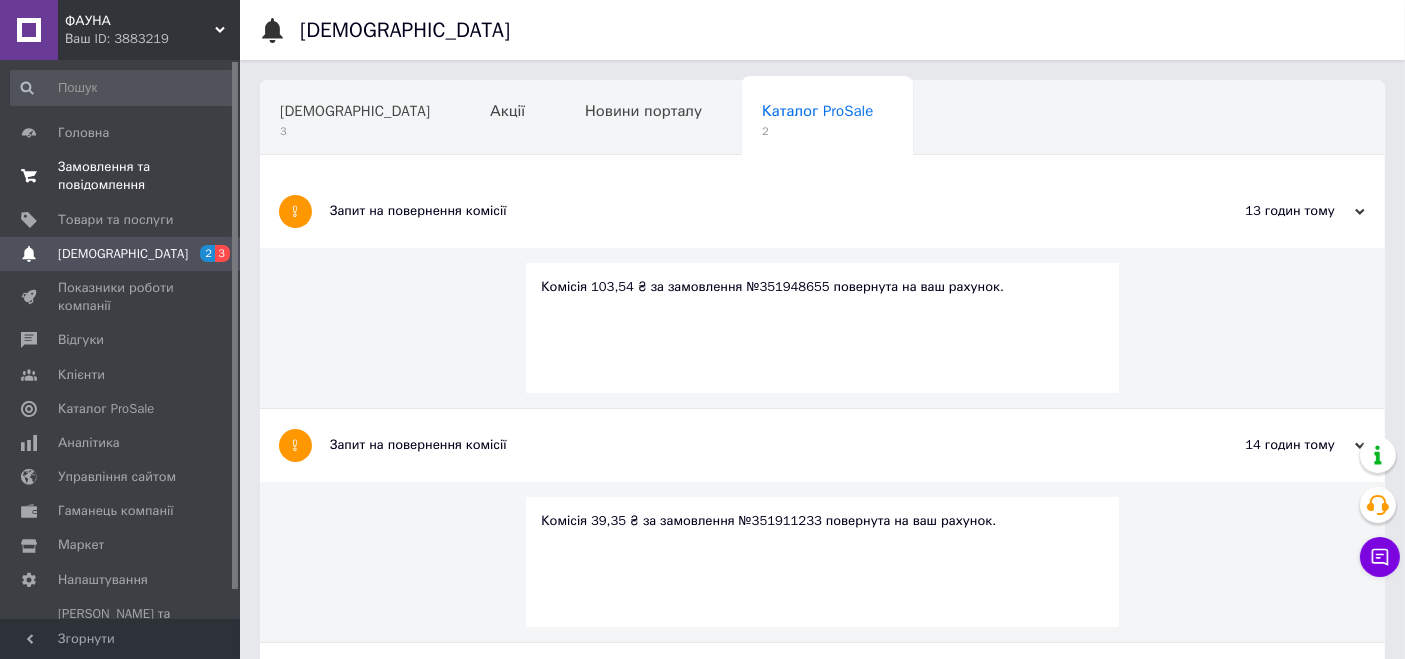 click on "Замовлення та повідомлення" at bounding box center (121, 176) 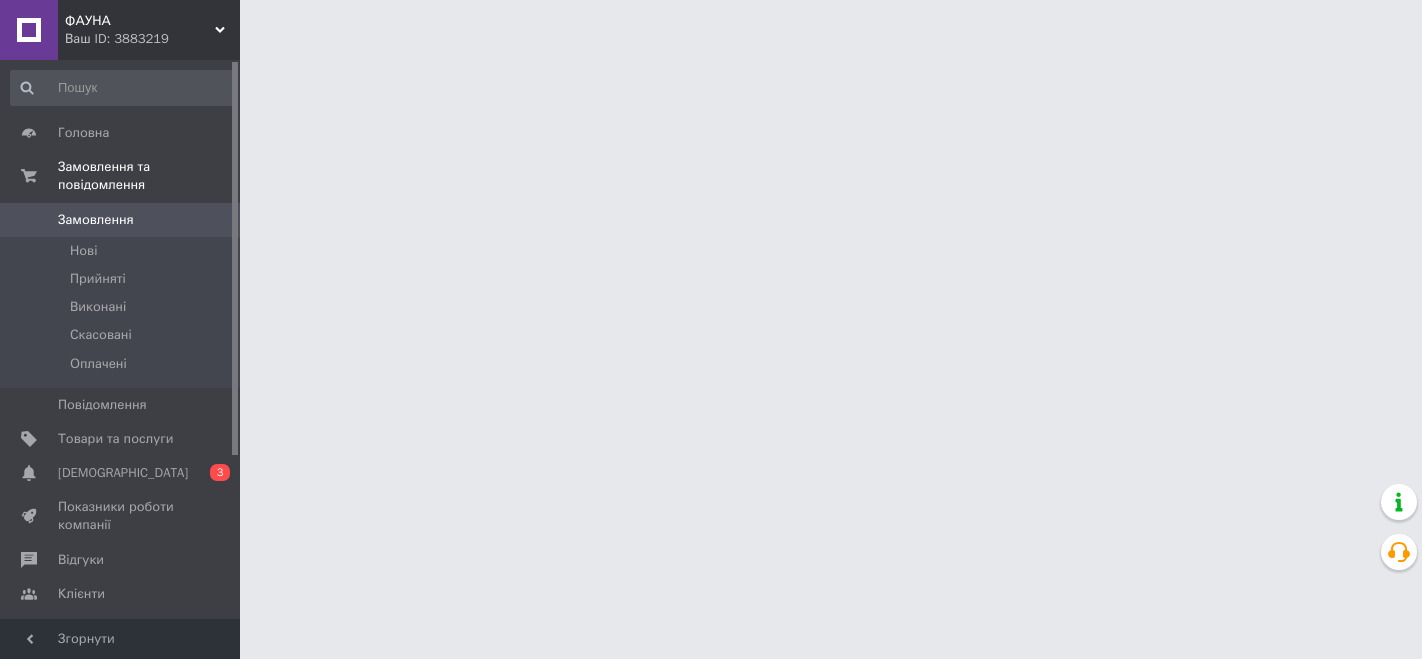 scroll, scrollTop: 0, scrollLeft: 0, axis: both 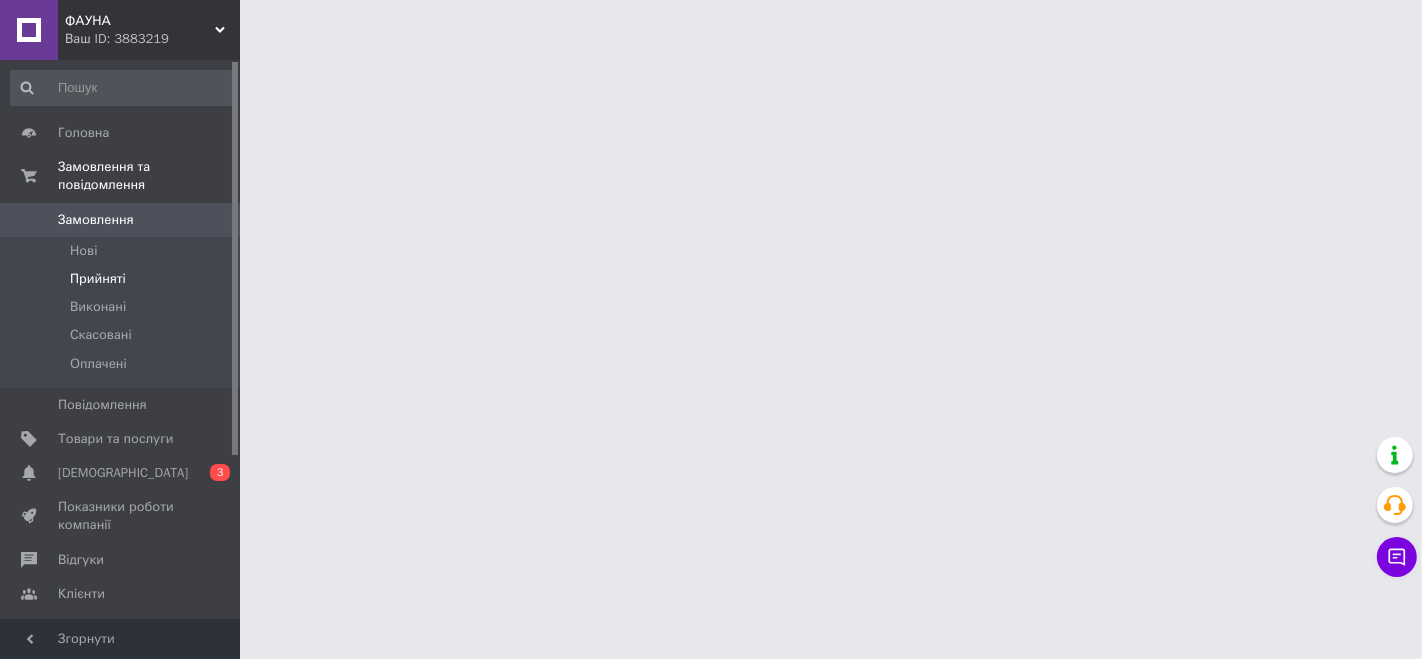 click on "Прийняті" at bounding box center [98, 279] 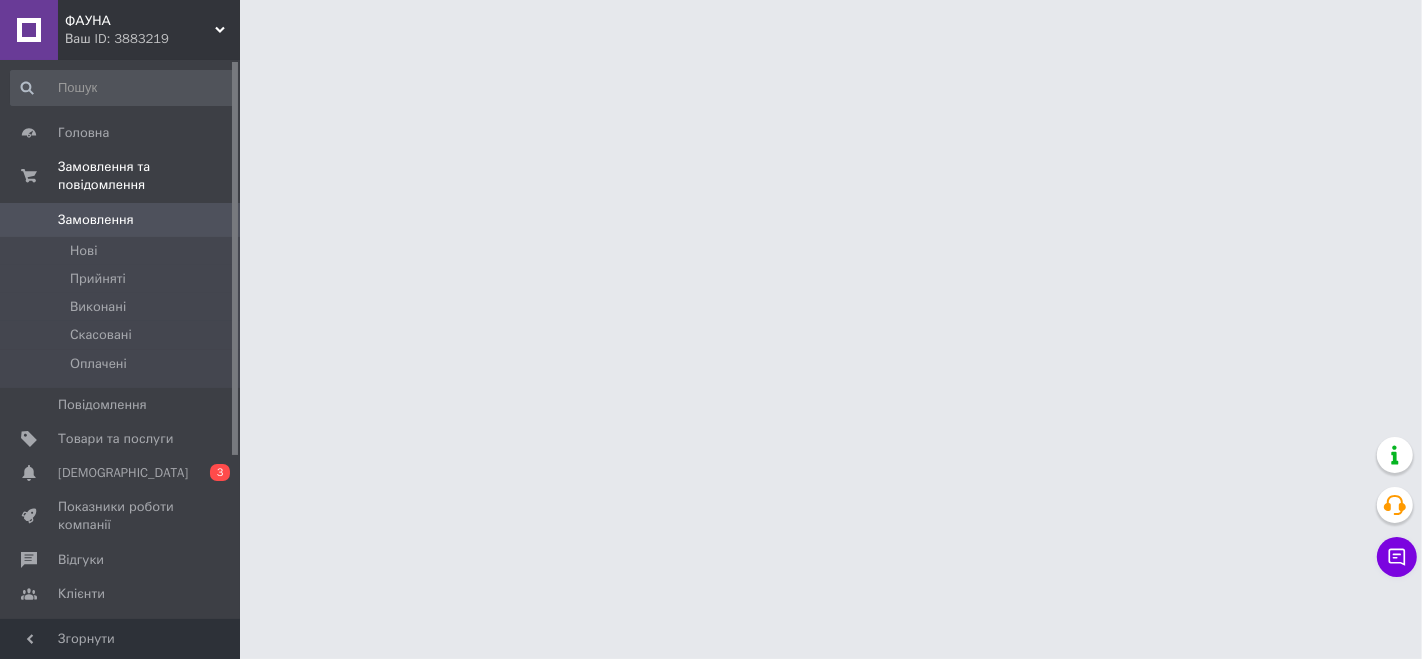 click on "ФАУНА" at bounding box center [140, 21] 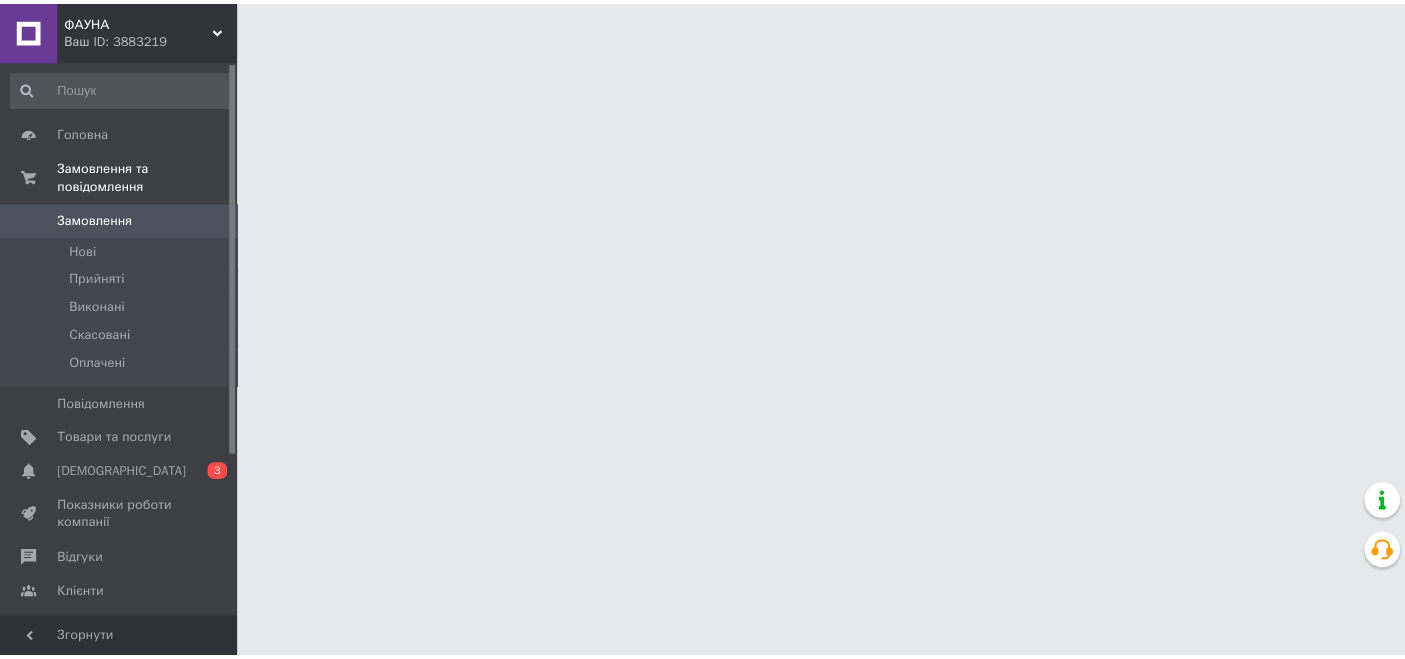 scroll, scrollTop: 0, scrollLeft: 0, axis: both 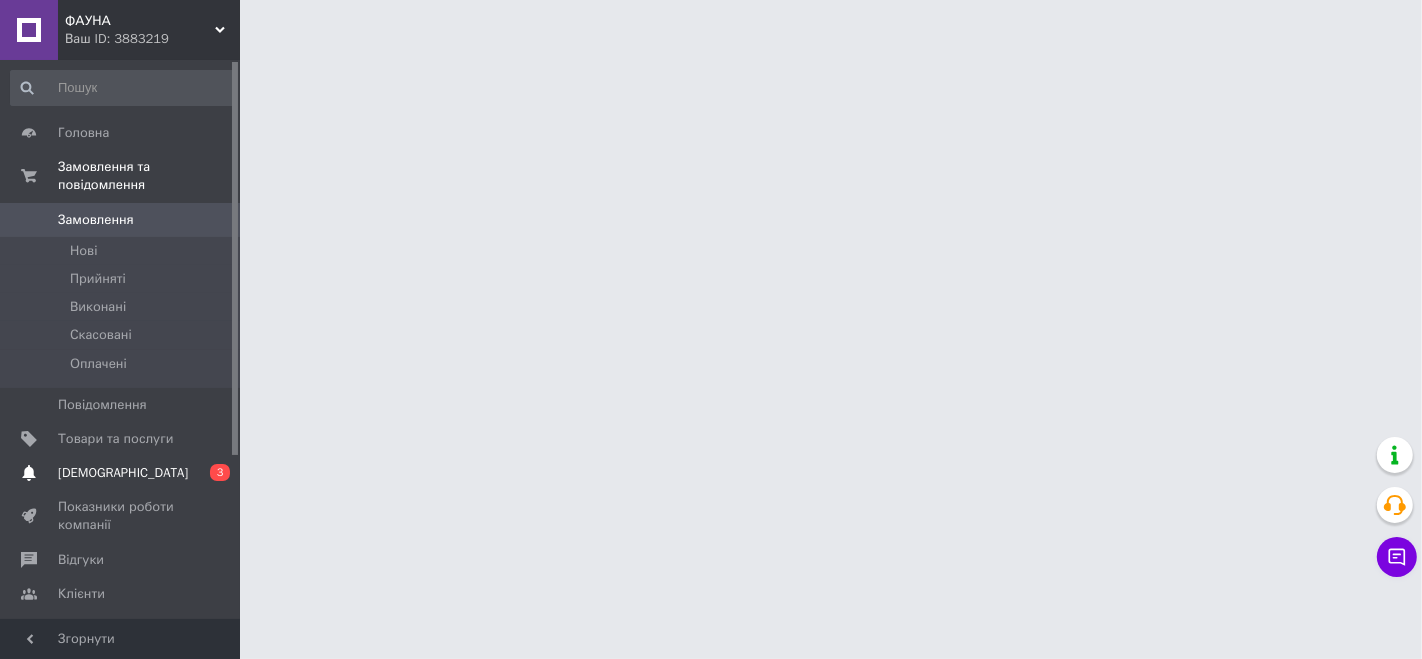 click on "Сповіщення 0 3" at bounding box center (123, 473) 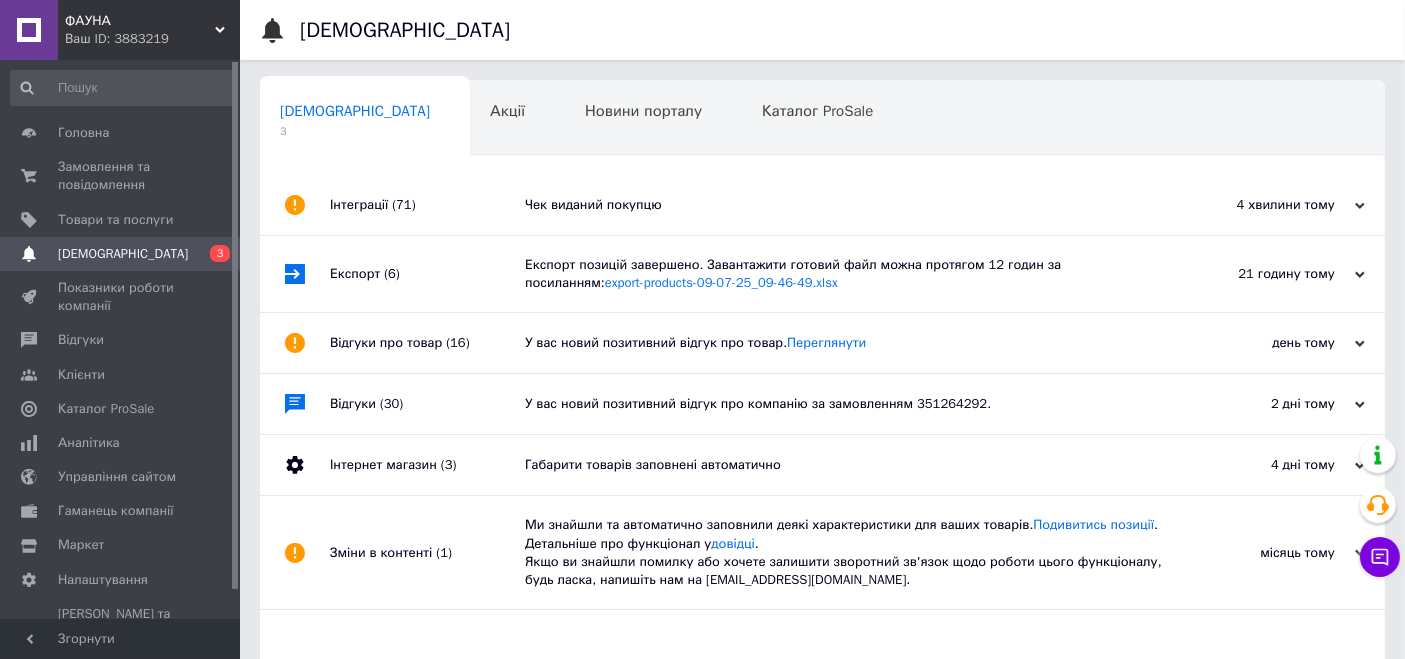 click on "Чек виданий покупцю" at bounding box center (845, 205) 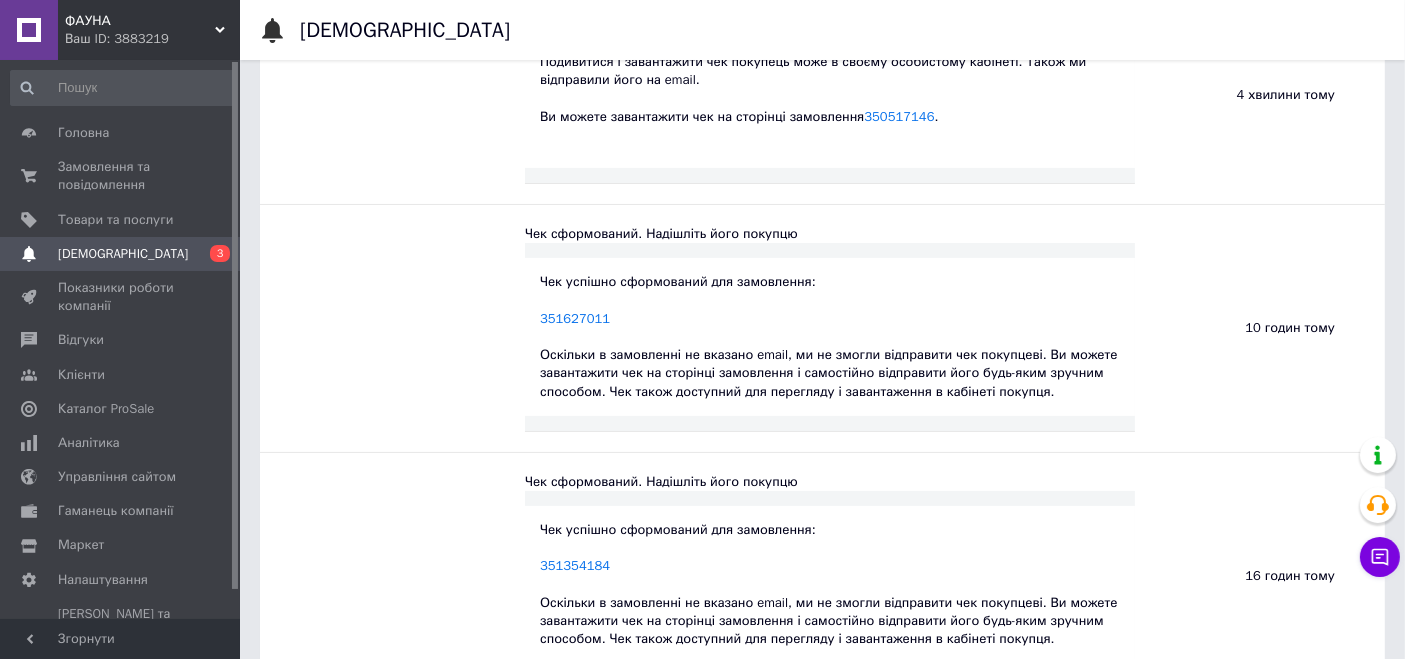 scroll, scrollTop: 0, scrollLeft: 0, axis: both 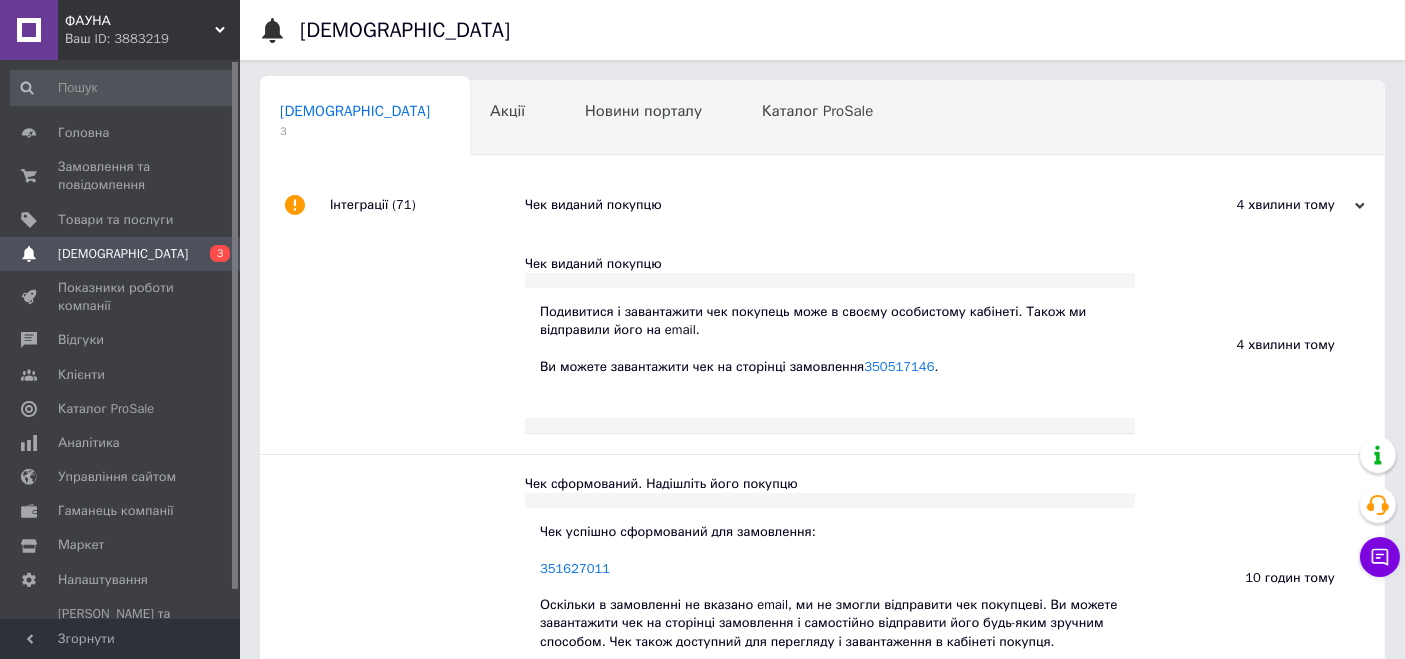 click on "[DEMOGRAPHIC_DATA]" at bounding box center (123, 254) 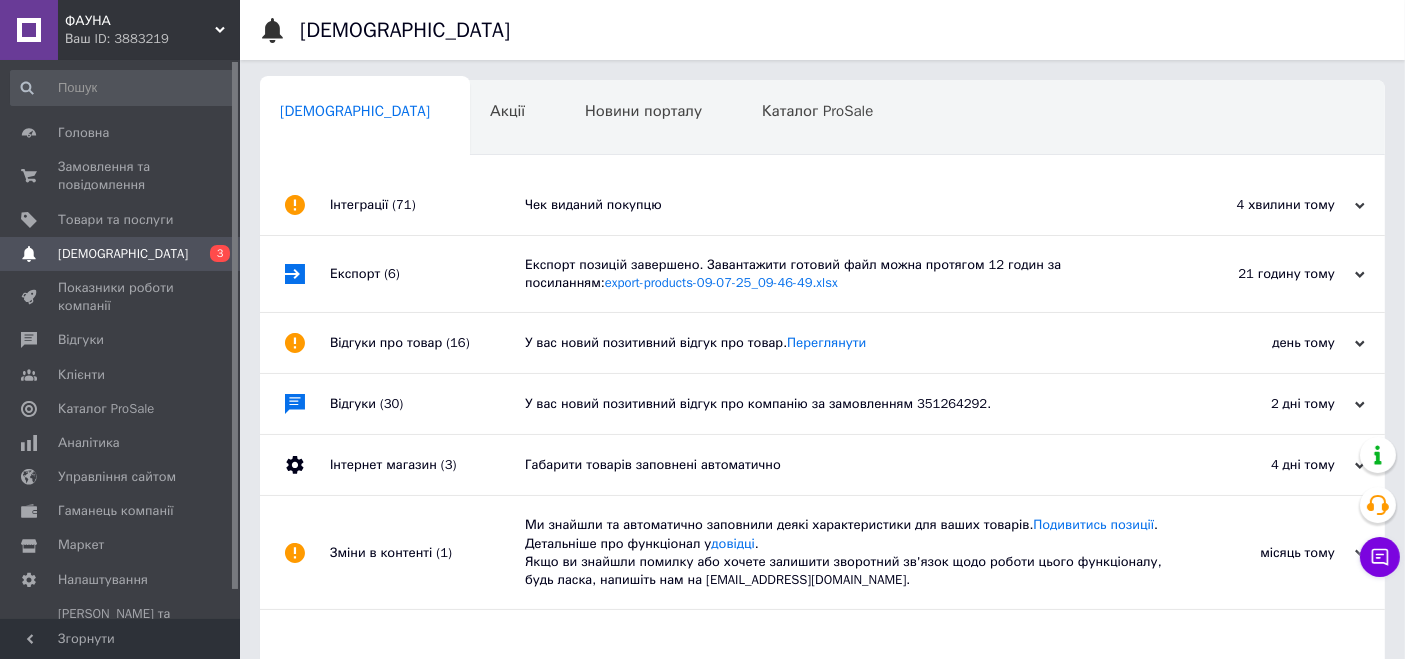 click on "Експорт позицій завершено. Завантажити готовий файл можна протягом 12 годин за посиланням:  export-products-09-07-25_09-46-49.xlsx" at bounding box center [845, 274] 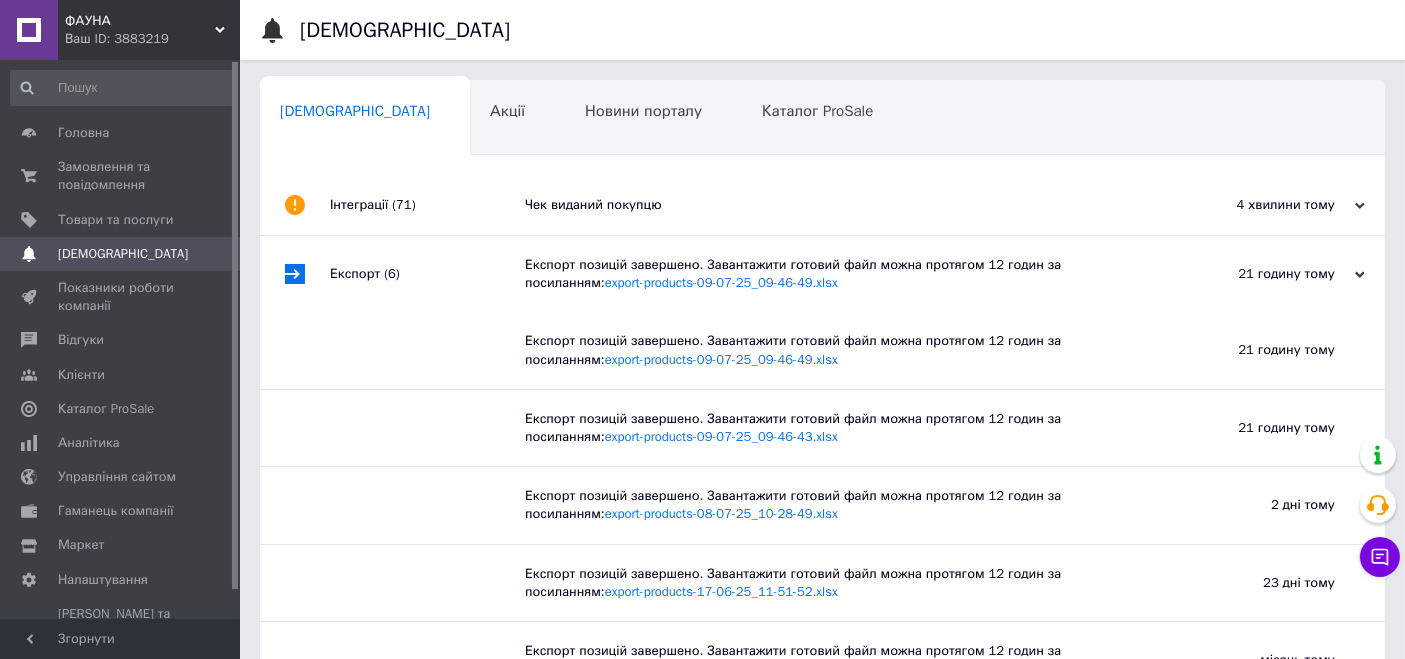 click on "[DEMOGRAPHIC_DATA]" at bounding box center (121, 254) 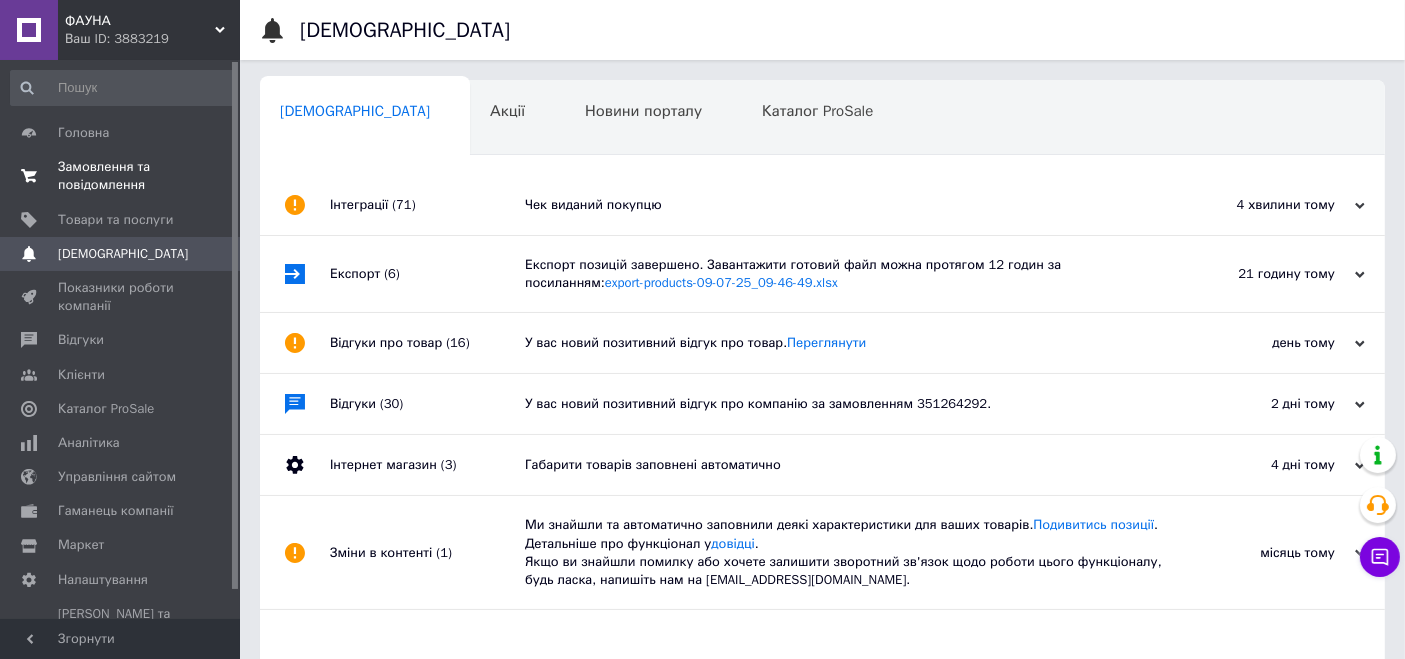 click on "Замовлення та повідомлення" at bounding box center (121, 176) 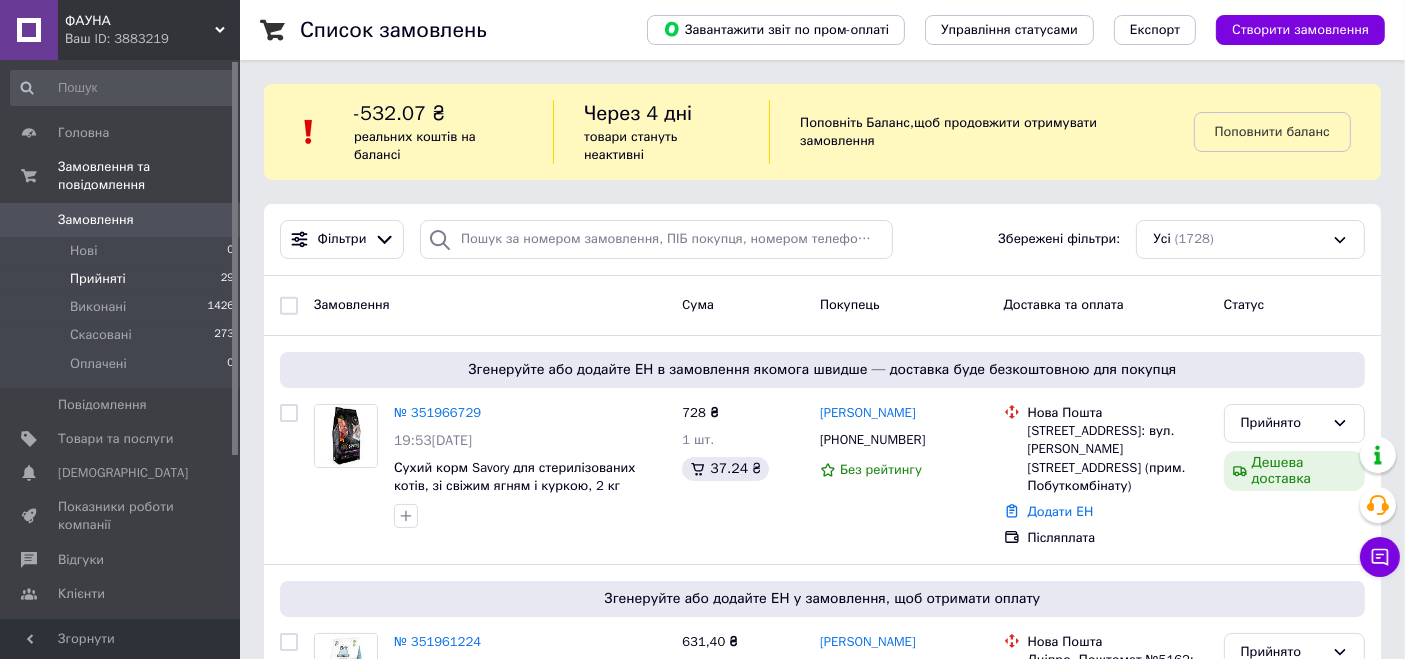 click on "Прийняті" at bounding box center [98, 279] 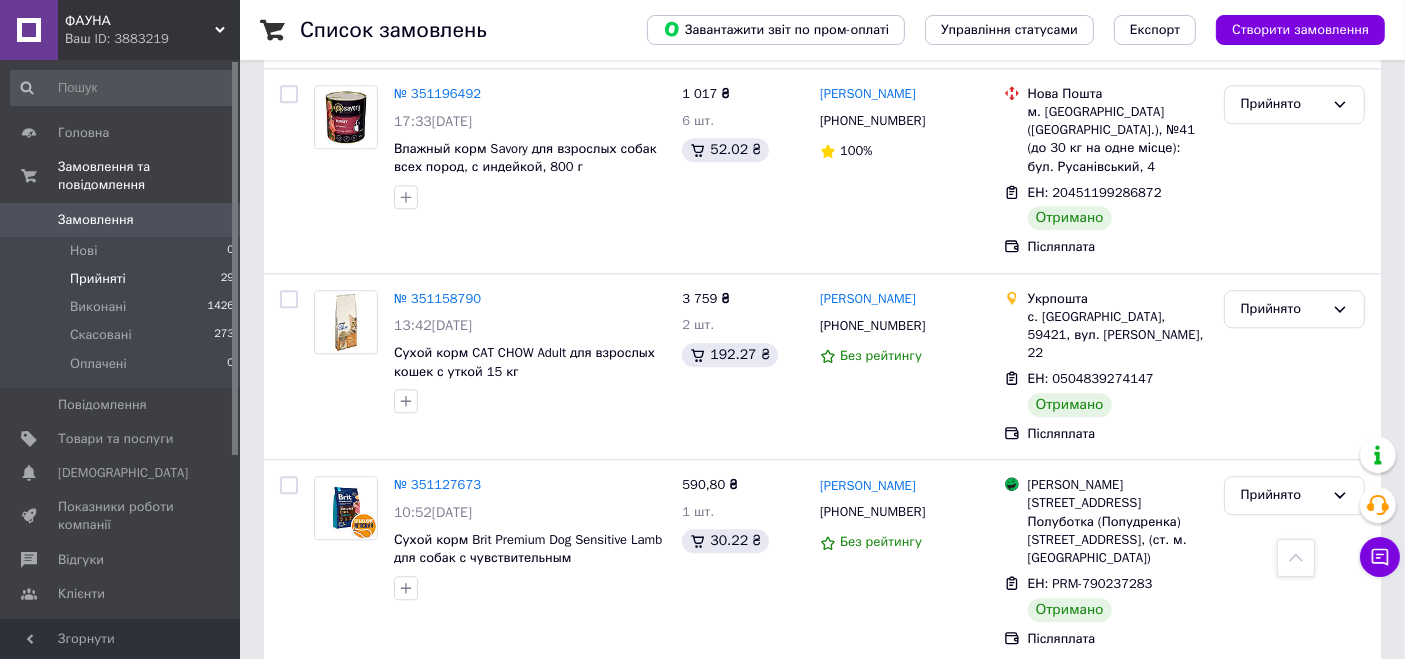 scroll, scrollTop: 4998, scrollLeft: 0, axis: vertical 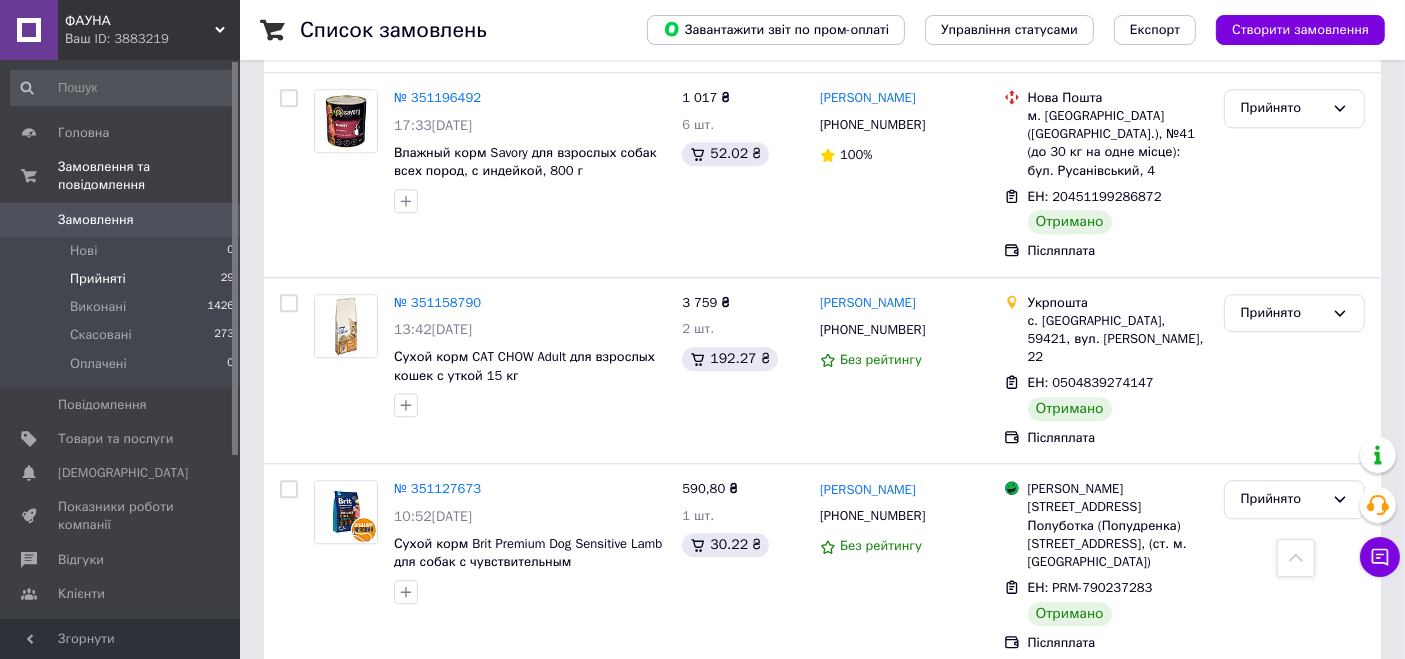 click 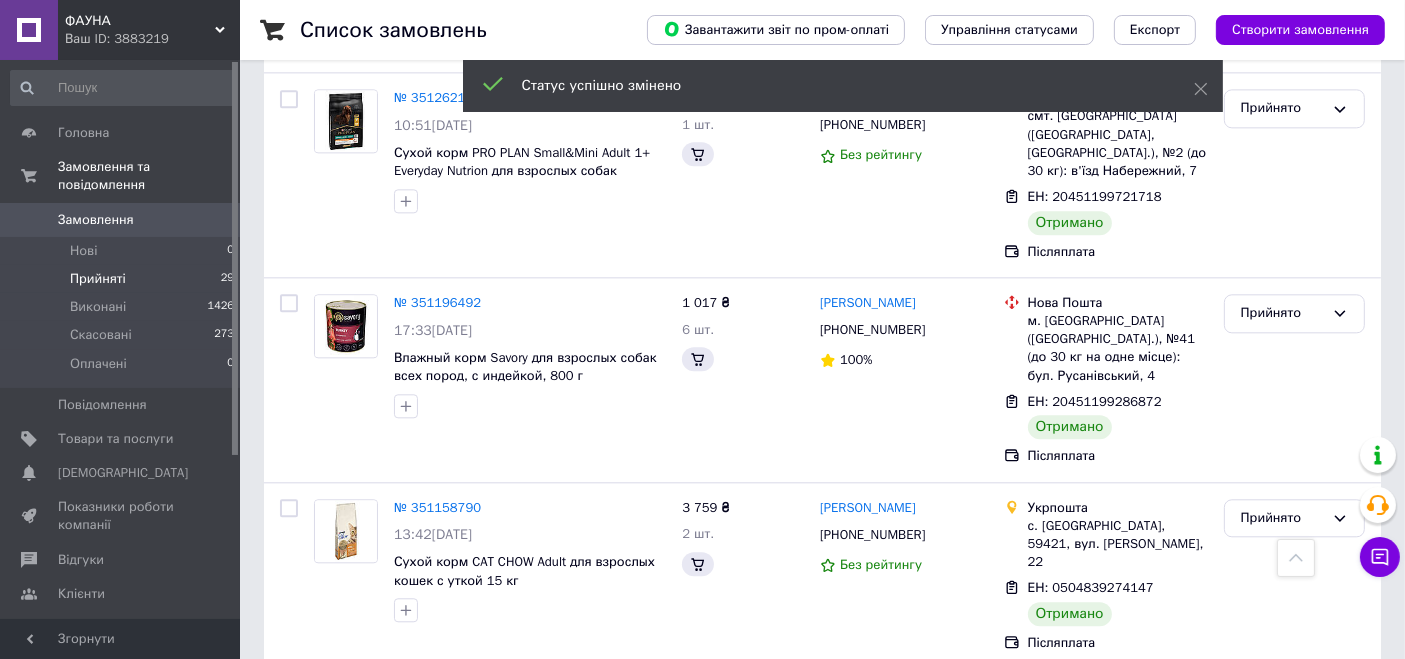 scroll, scrollTop: 4794, scrollLeft: 0, axis: vertical 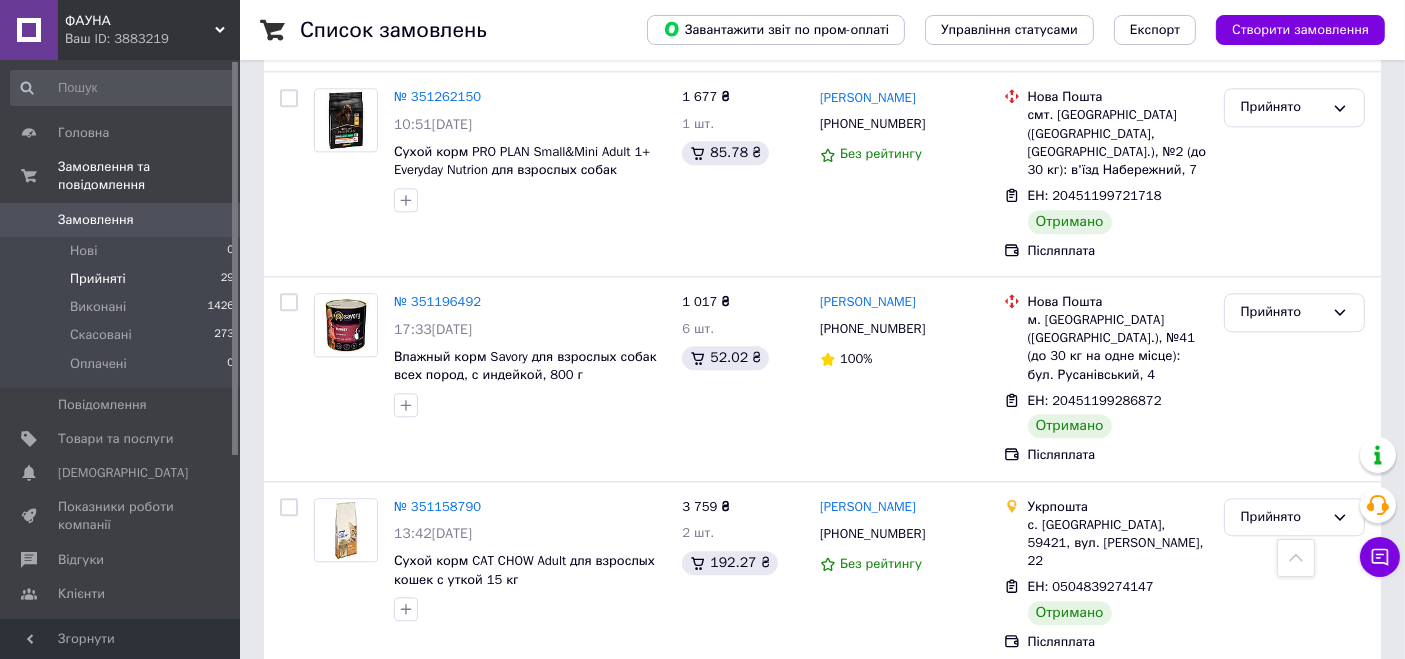 click 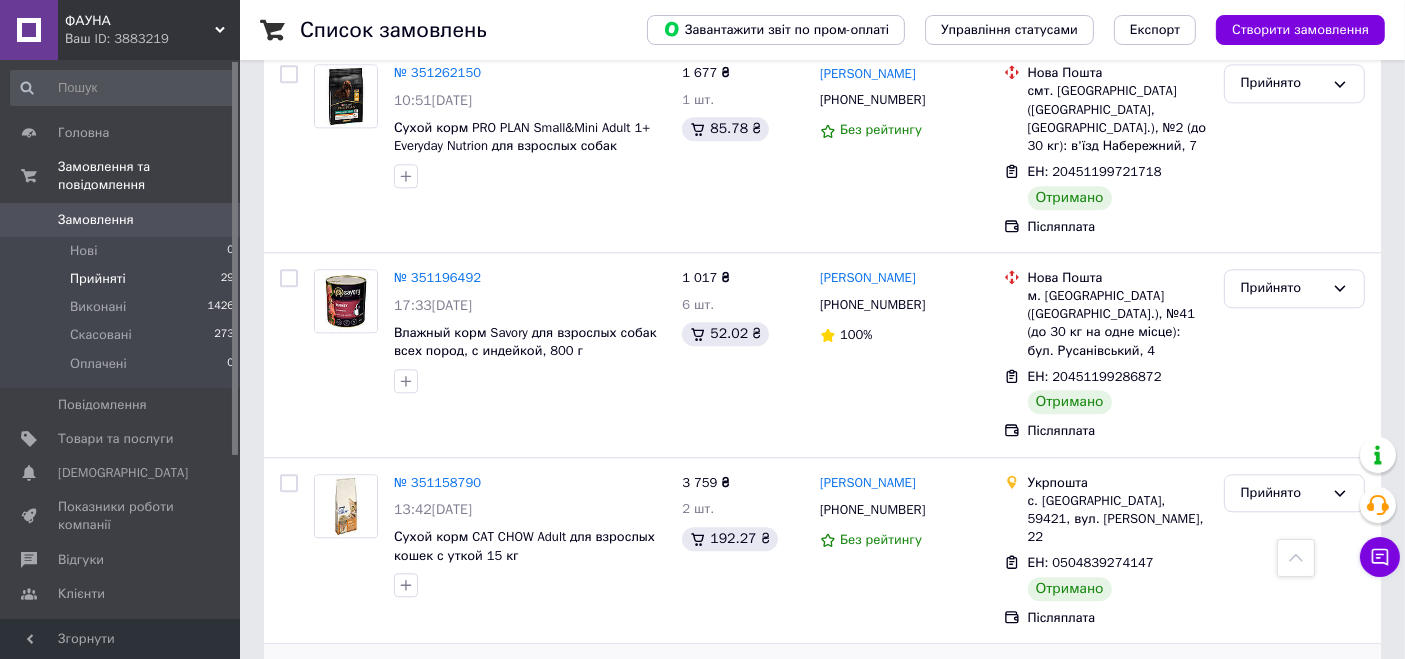 scroll, scrollTop: 4815, scrollLeft: 0, axis: vertical 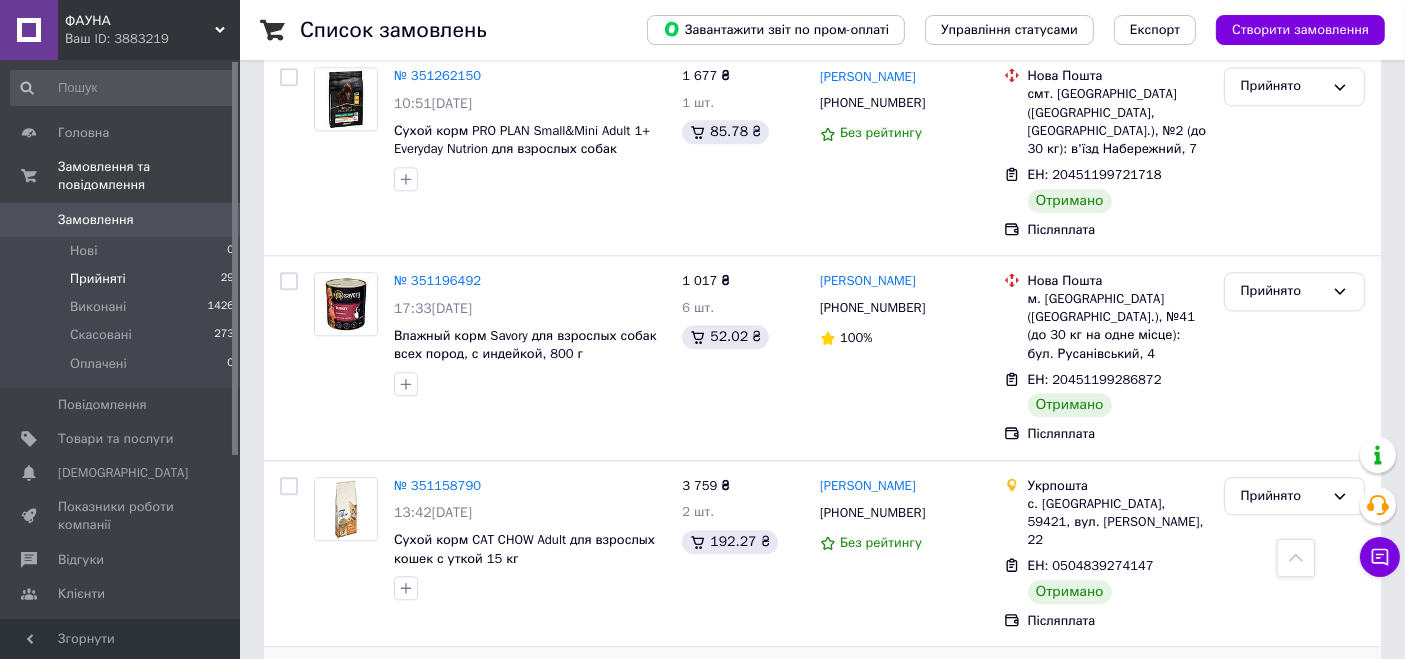 click 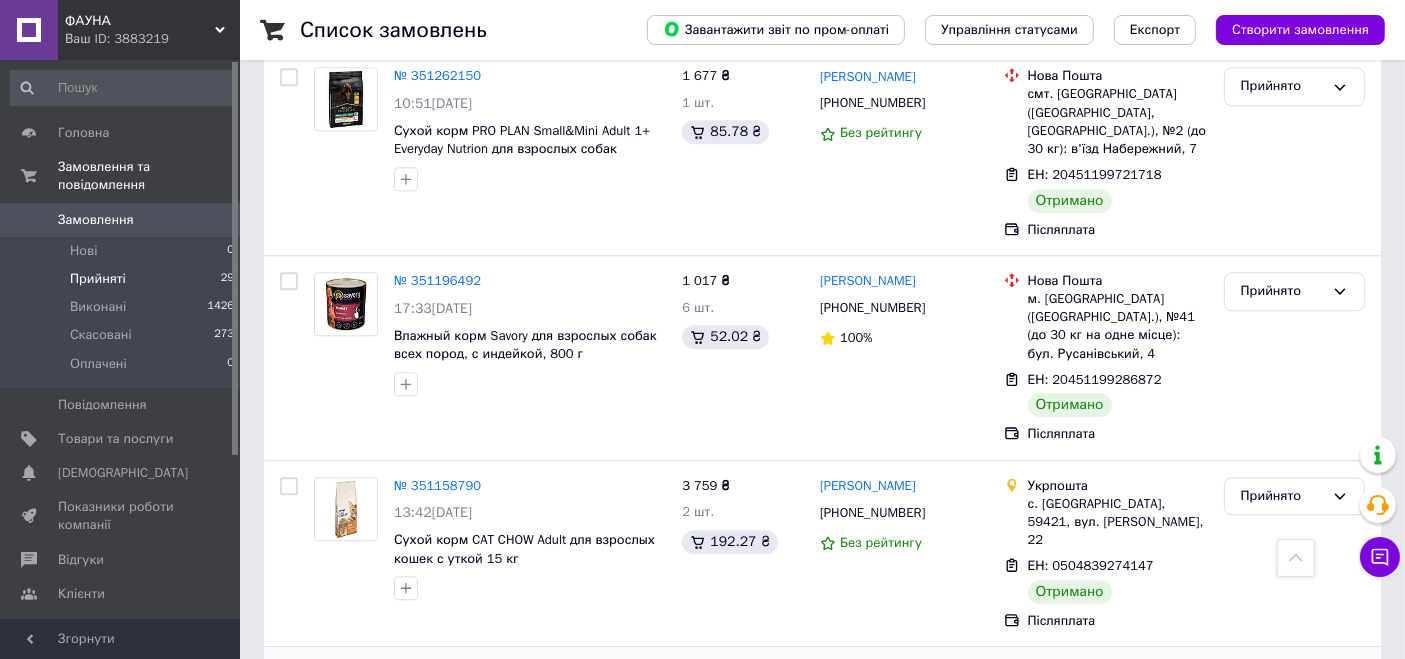 click on "Прийнято" at bounding box center [1294, 682] 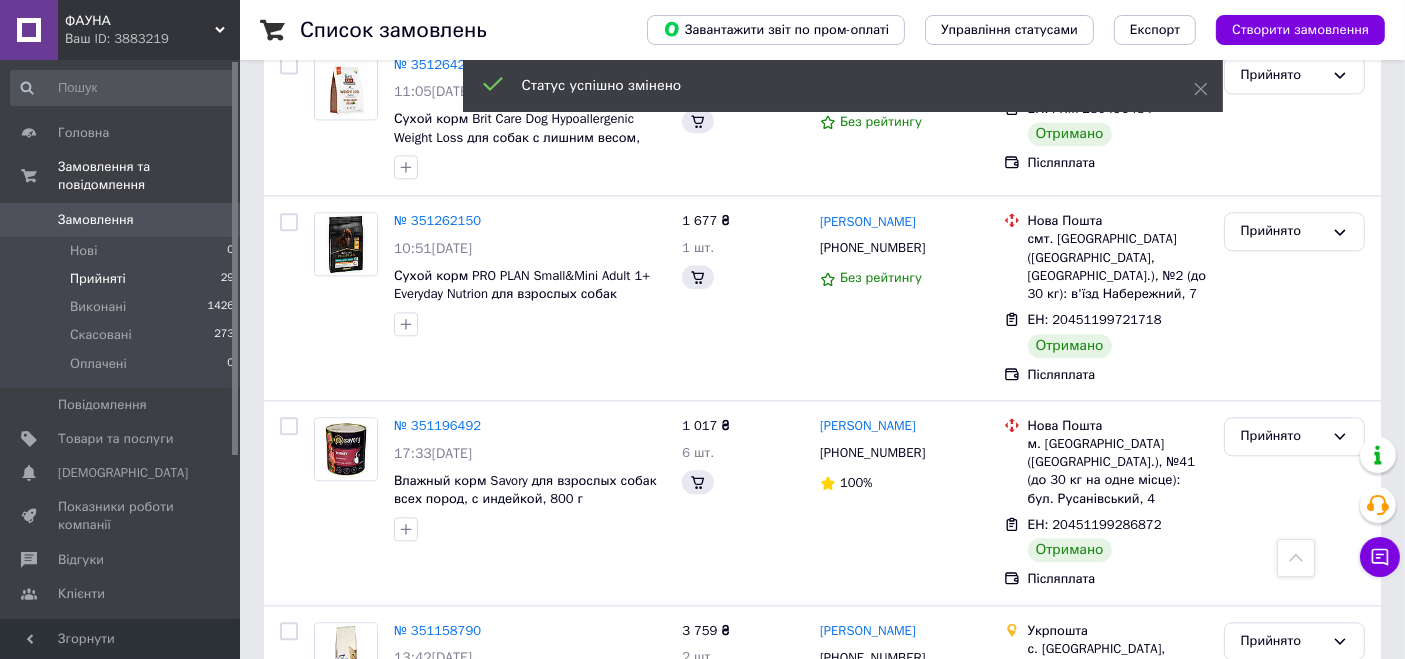 scroll, scrollTop: 4671, scrollLeft: 0, axis: vertical 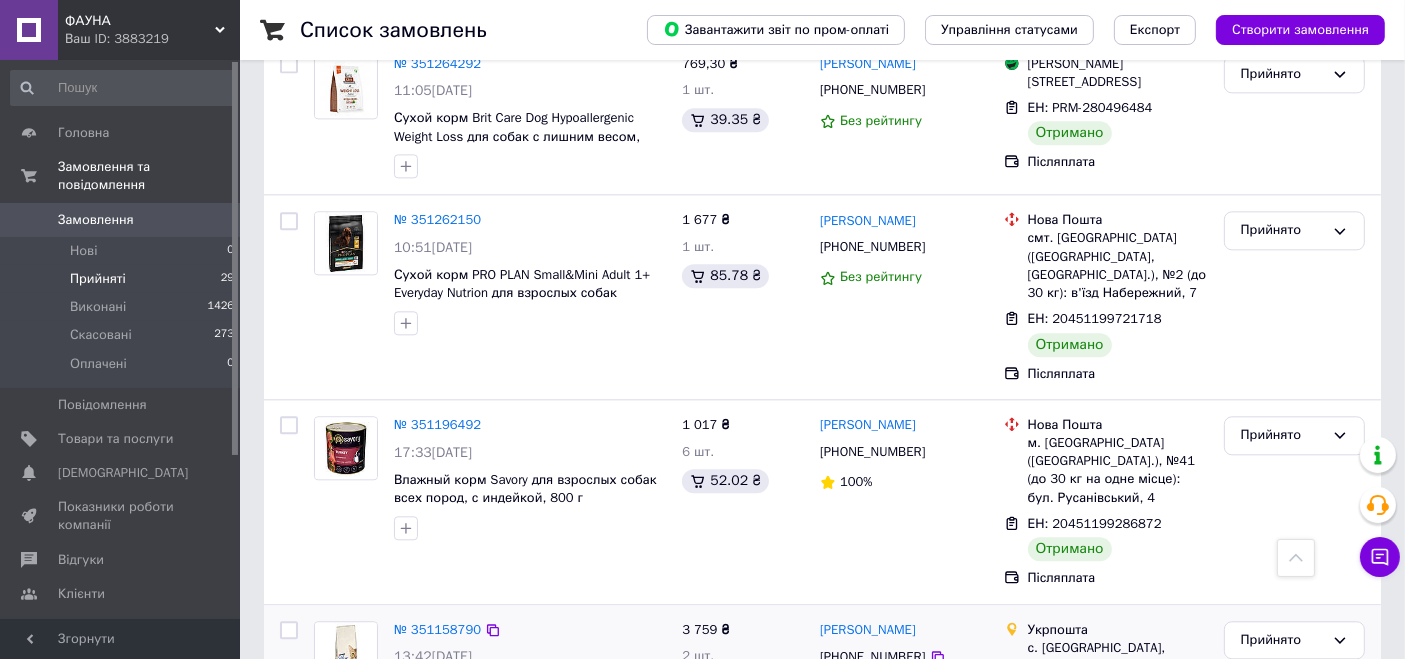 click 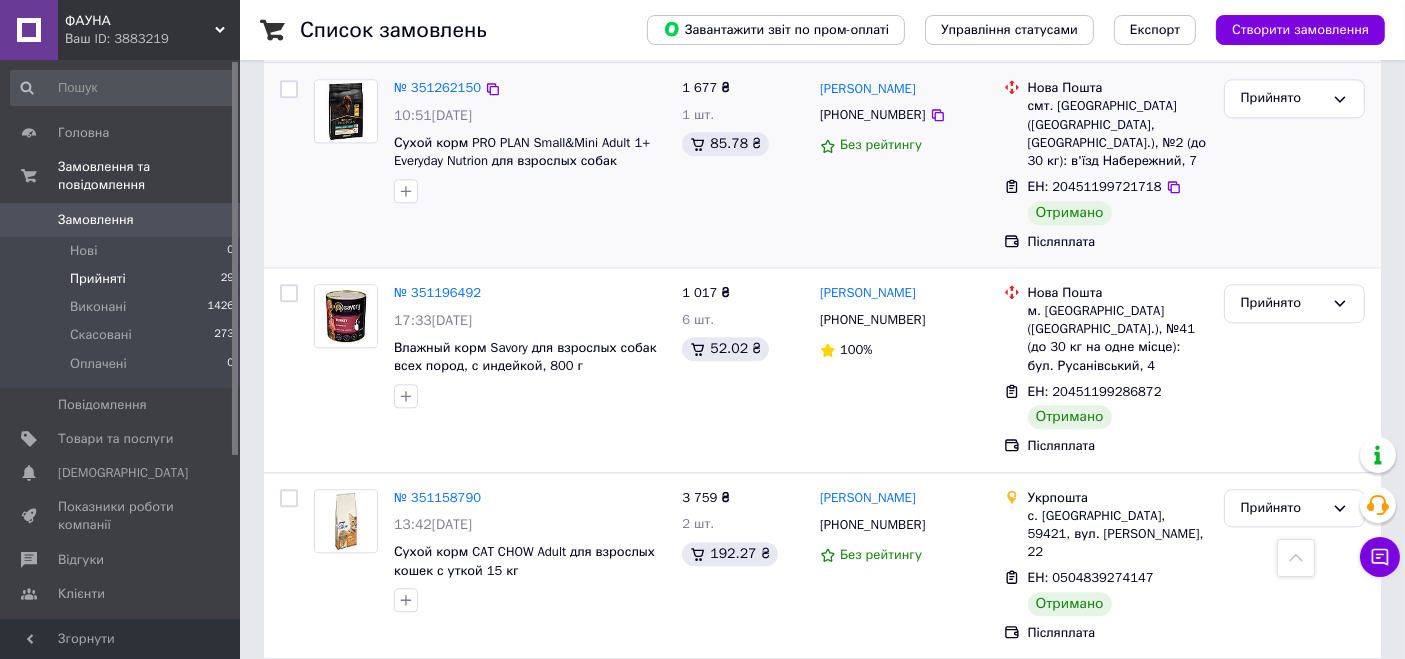 scroll, scrollTop: 4745, scrollLeft: 0, axis: vertical 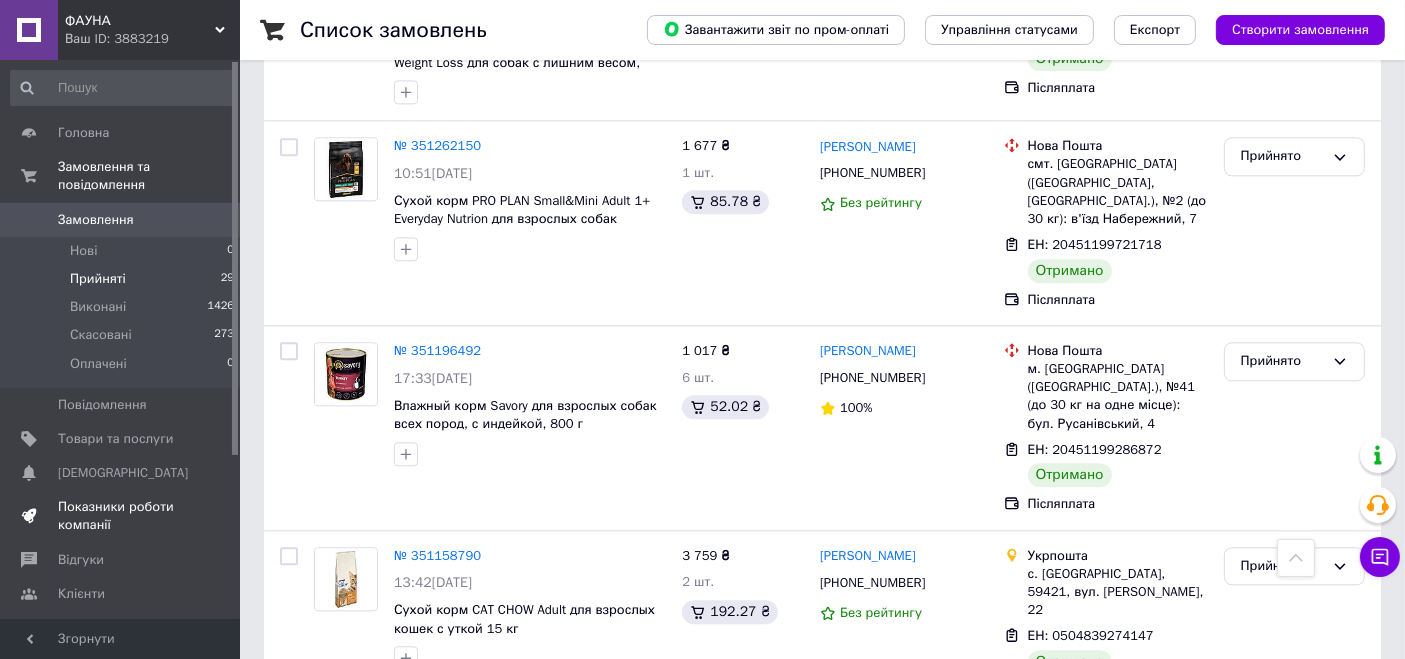 click on "Показники роботи компанії" at bounding box center [121, 516] 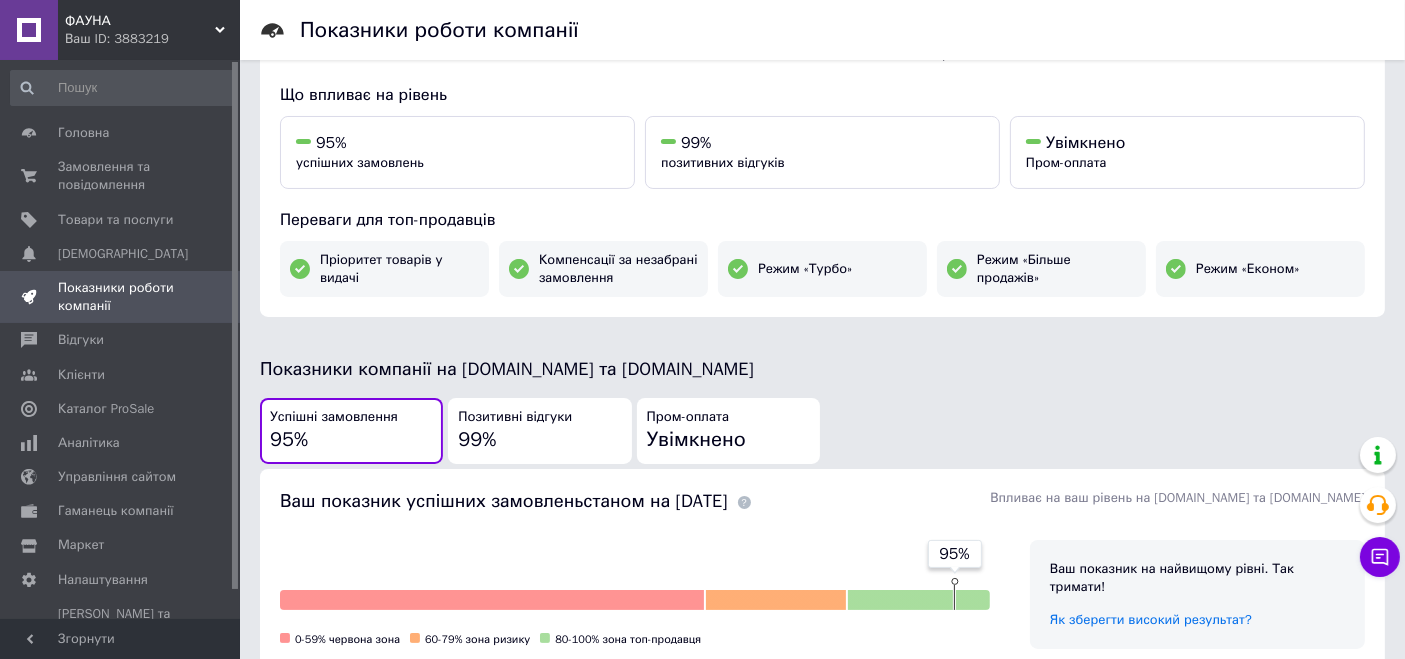 scroll, scrollTop: 197, scrollLeft: 0, axis: vertical 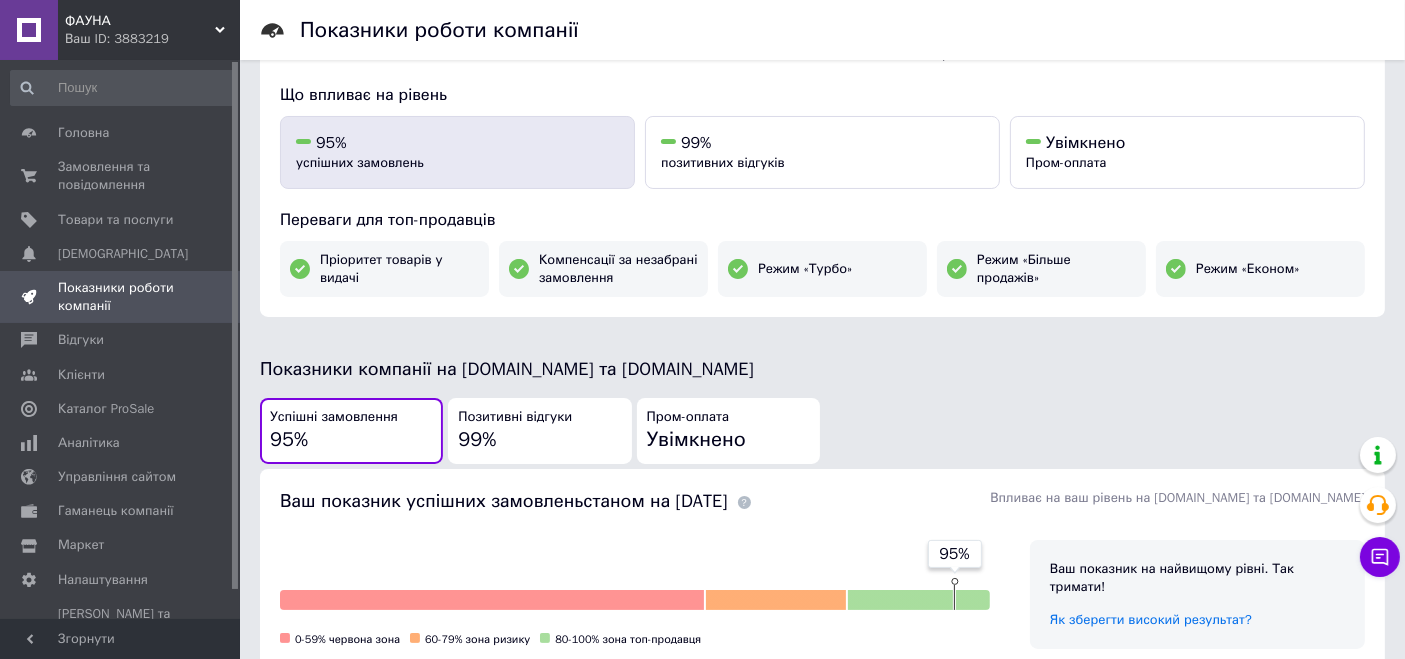 click on "95% успішних замовлень" at bounding box center [457, 152] 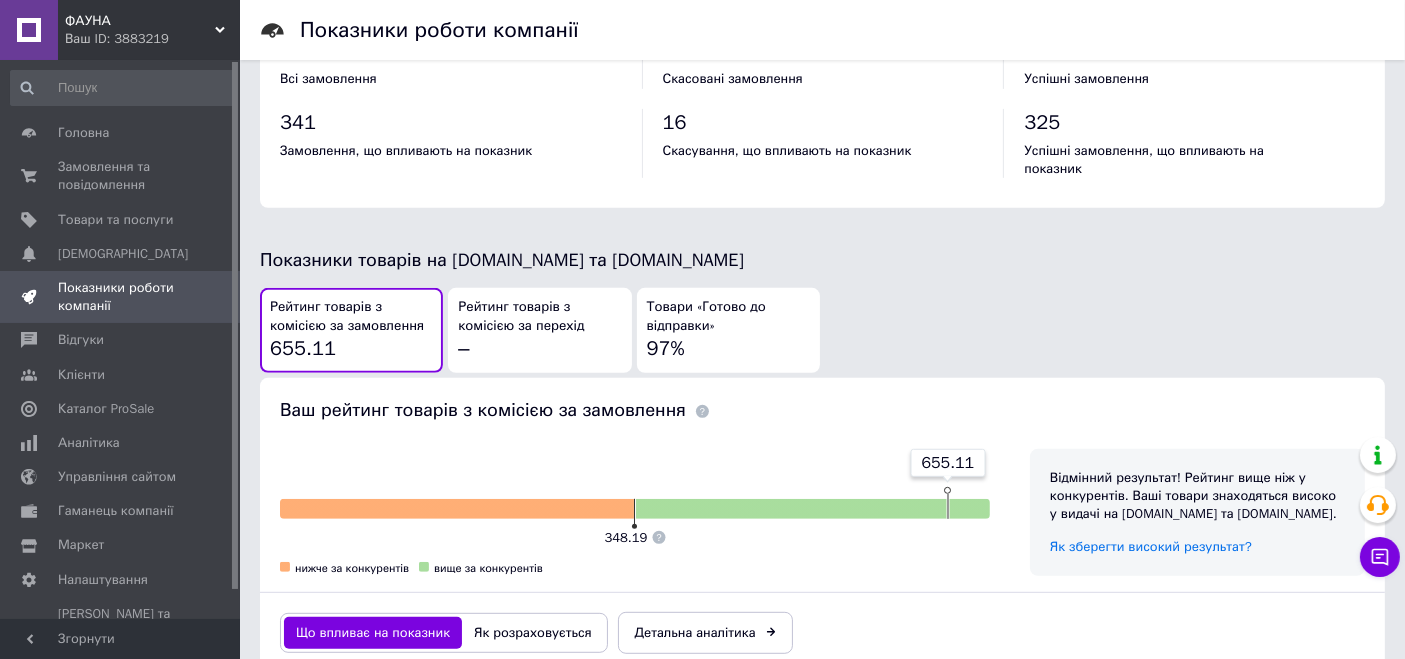 scroll, scrollTop: 920, scrollLeft: 0, axis: vertical 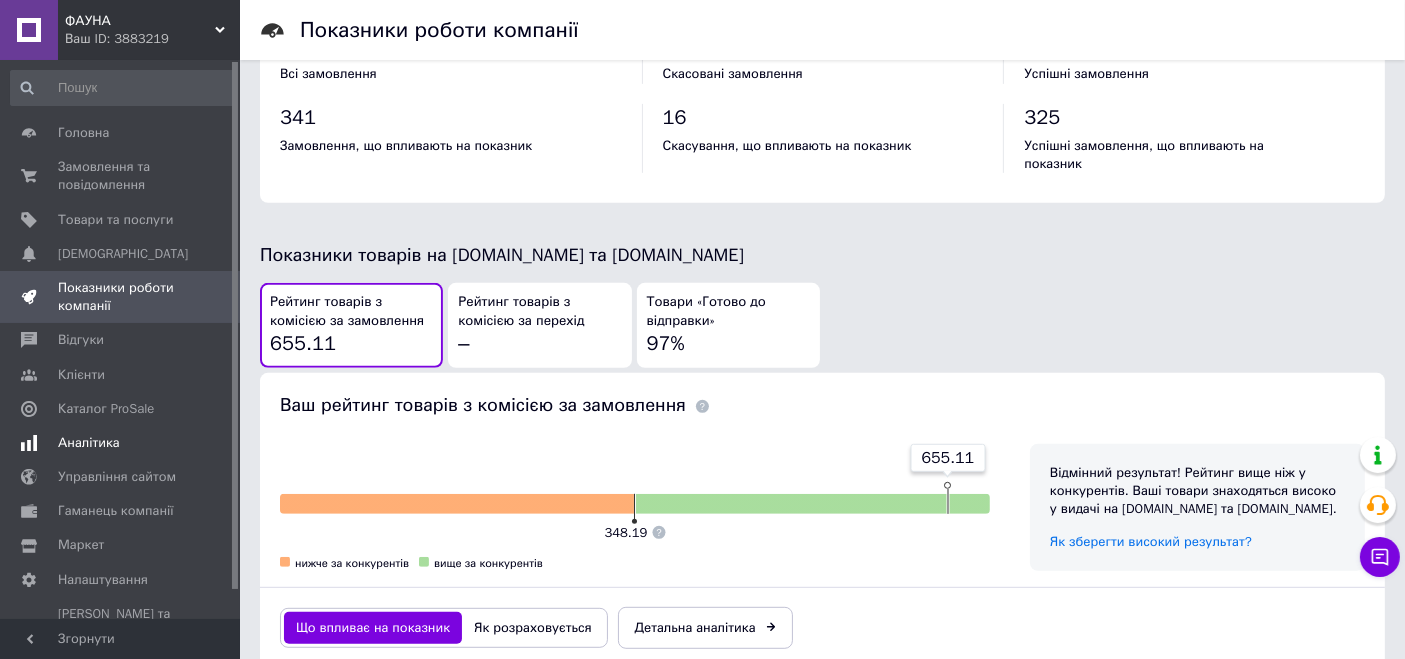 click on "Аналітика" at bounding box center (123, 443) 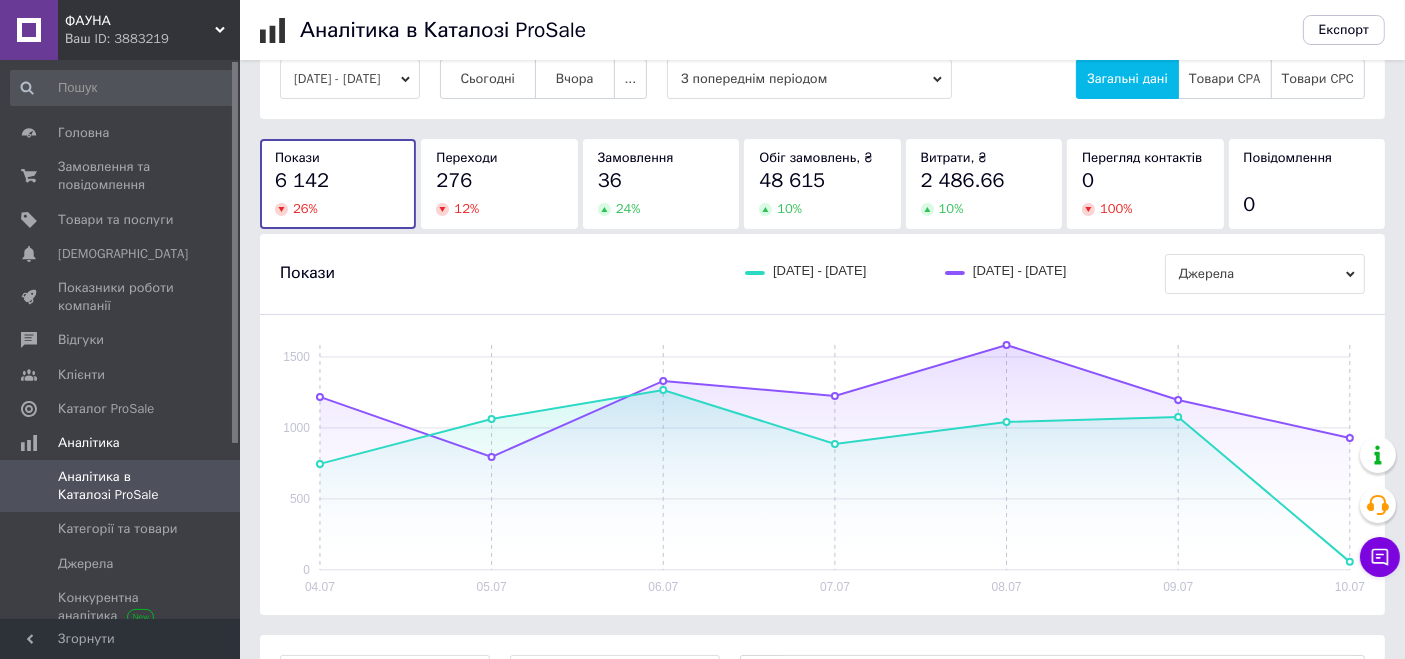 scroll, scrollTop: 0, scrollLeft: 0, axis: both 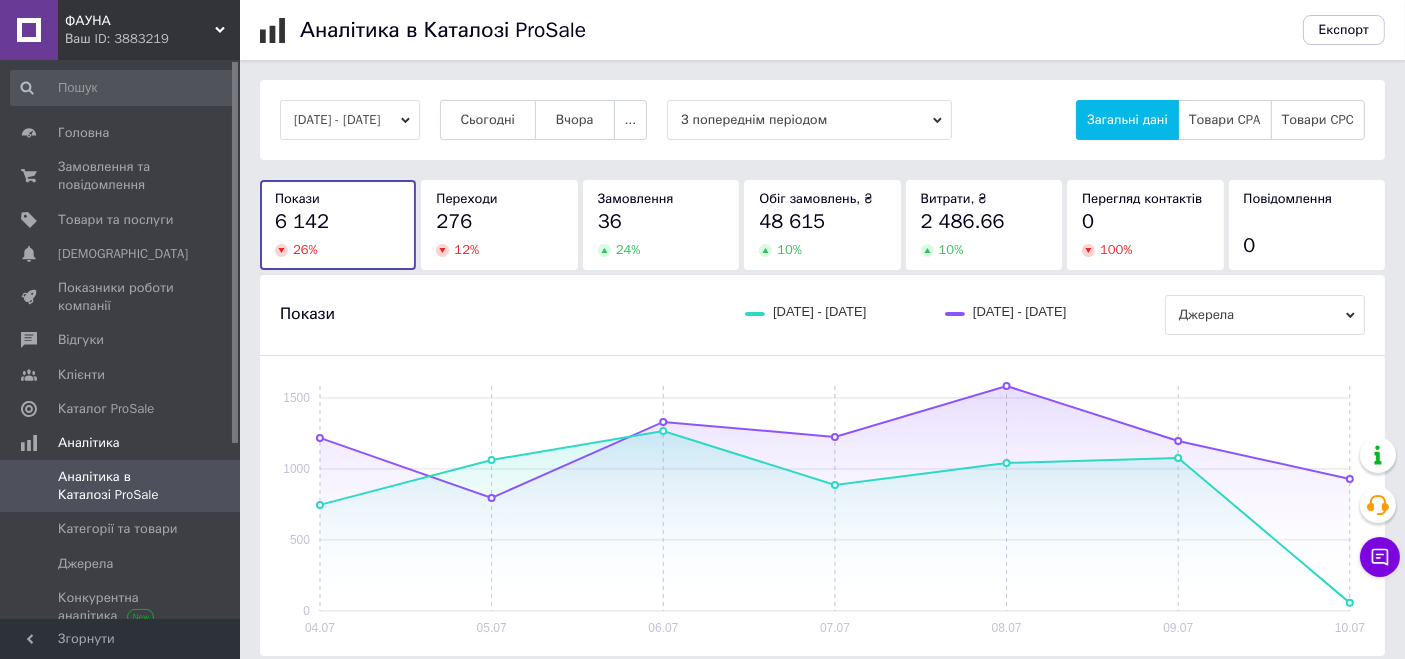 click on "04.07.2025 - 10.07.2025" at bounding box center [350, 120] 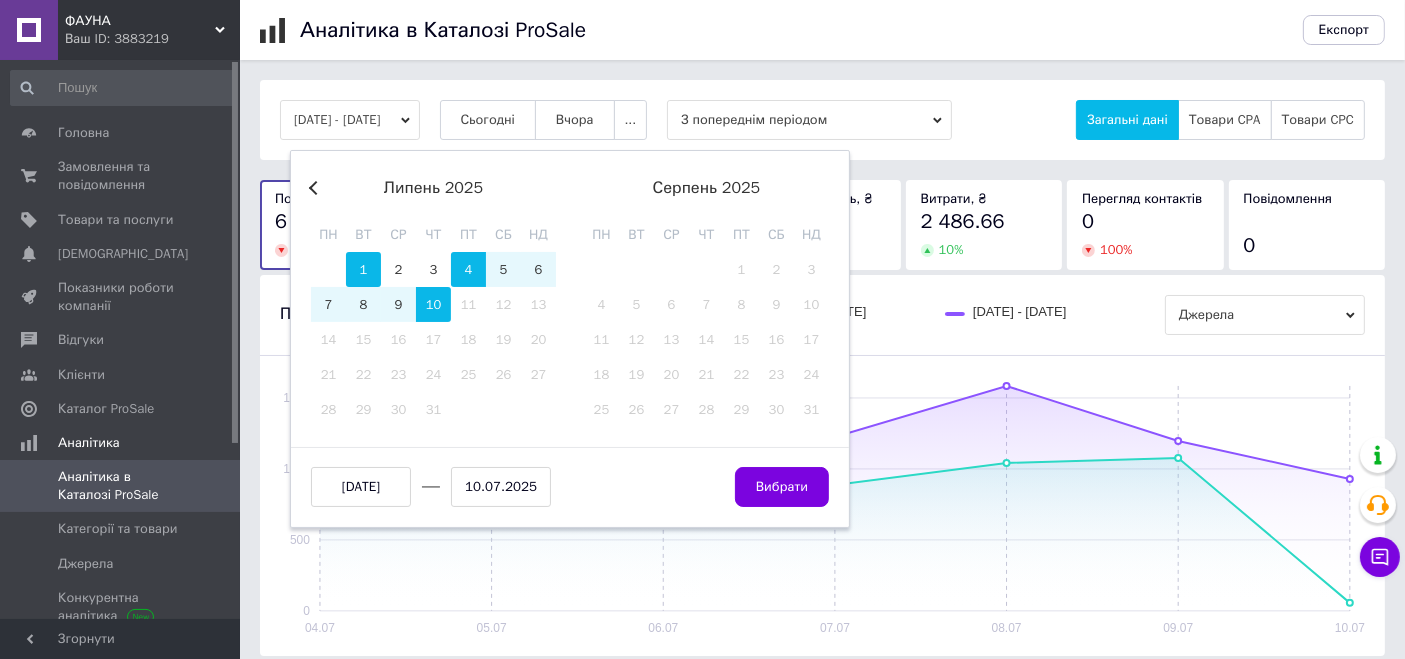 click on "1" at bounding box center (363, 269) 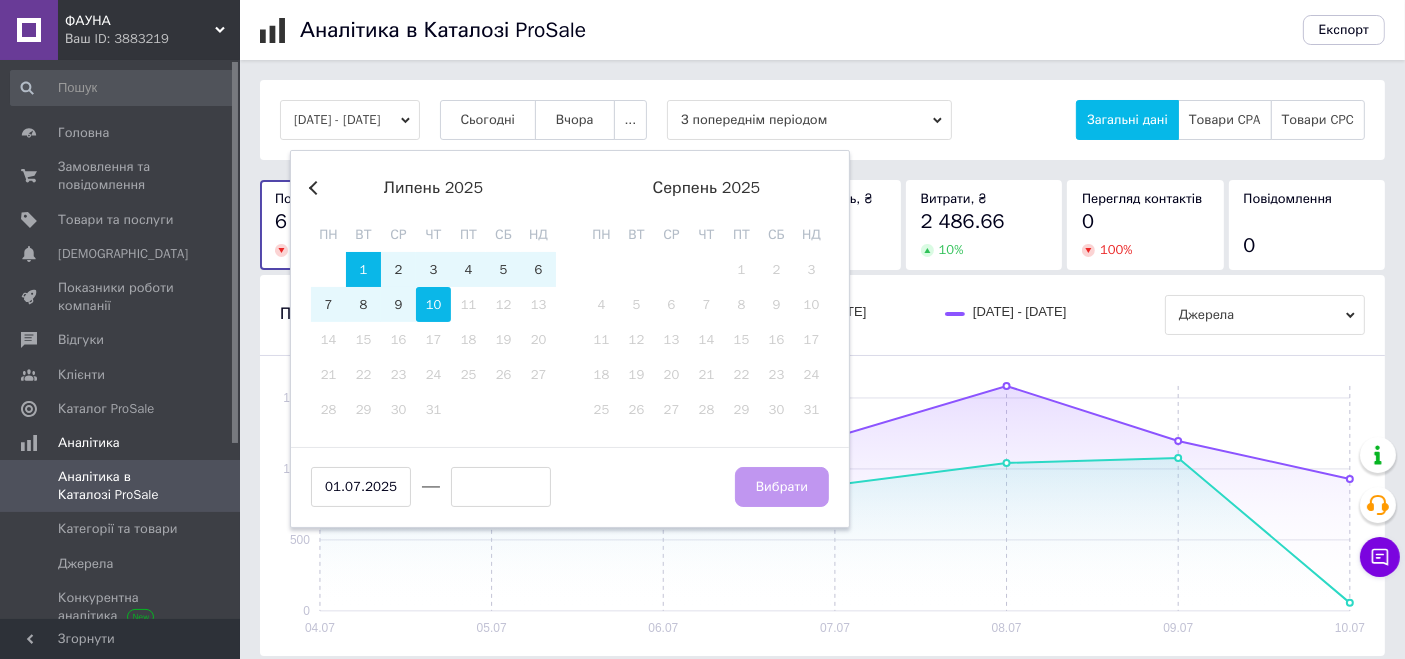 click on "10" at bounding box center (433, 304) 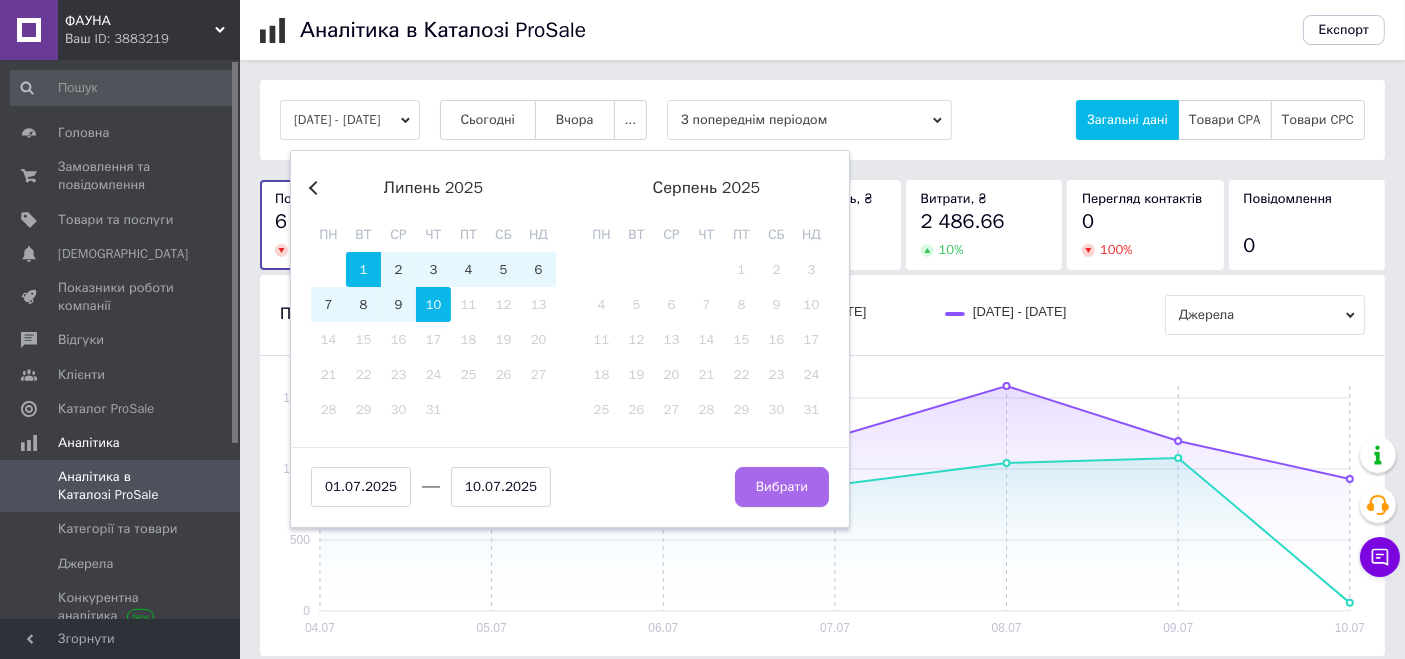 click on "Вибрати" at bounding box center [782, 487] 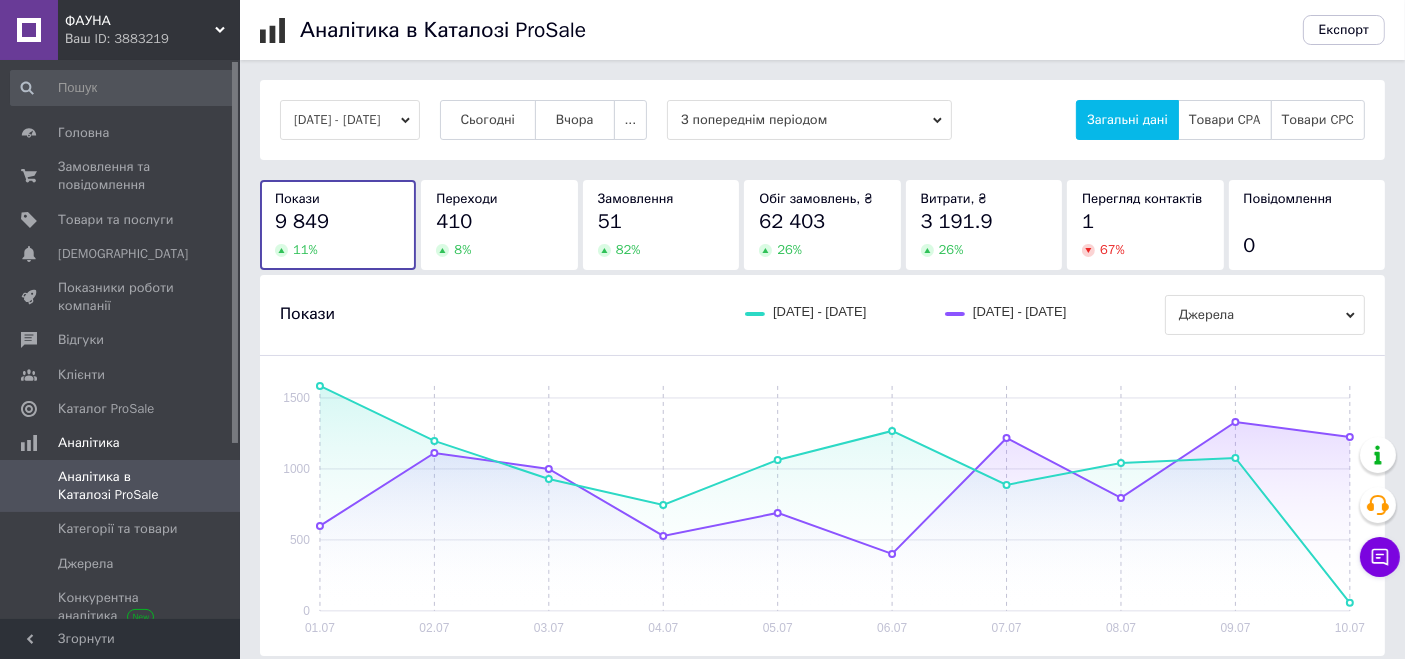 click on "01.07.2025 - 10.07.2025" at bounding box center [350, 120] 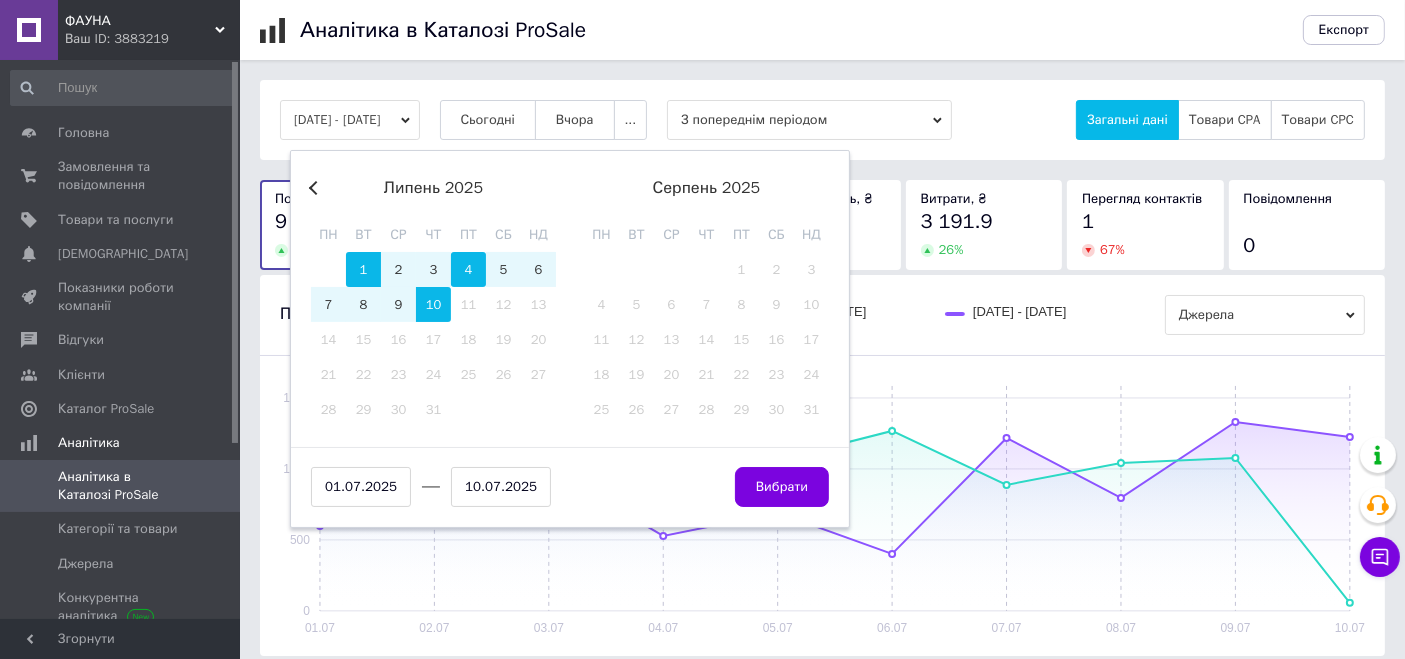 click on "4" at bounding box center [468, 269] 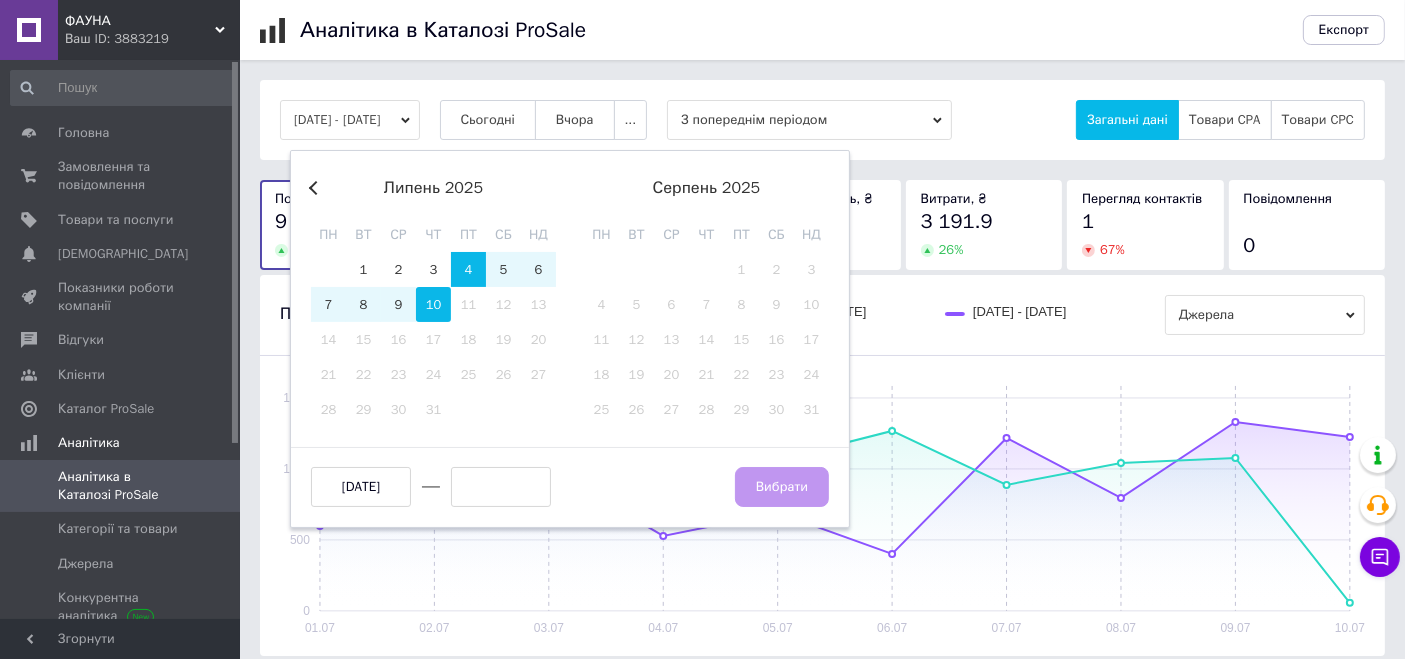 click on "10" at bounding box center [433, 304] 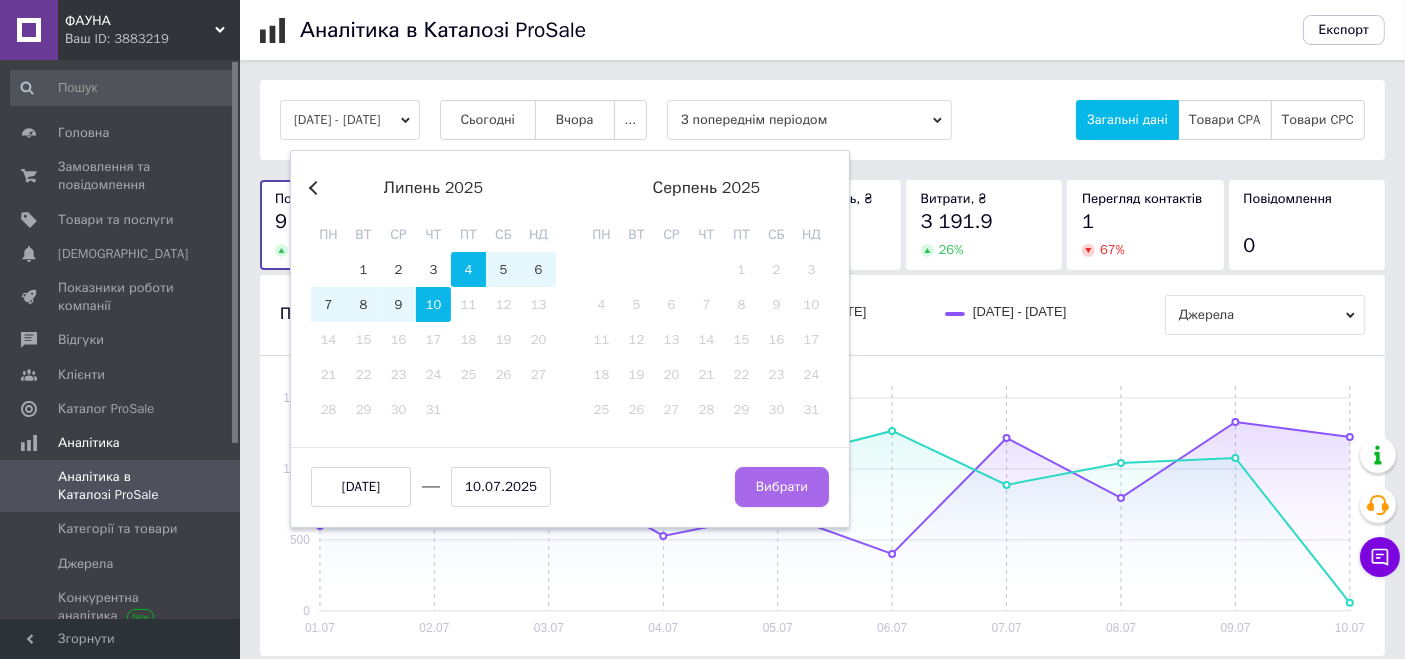 click on "Вибрати" at bounding box center (782, 487) 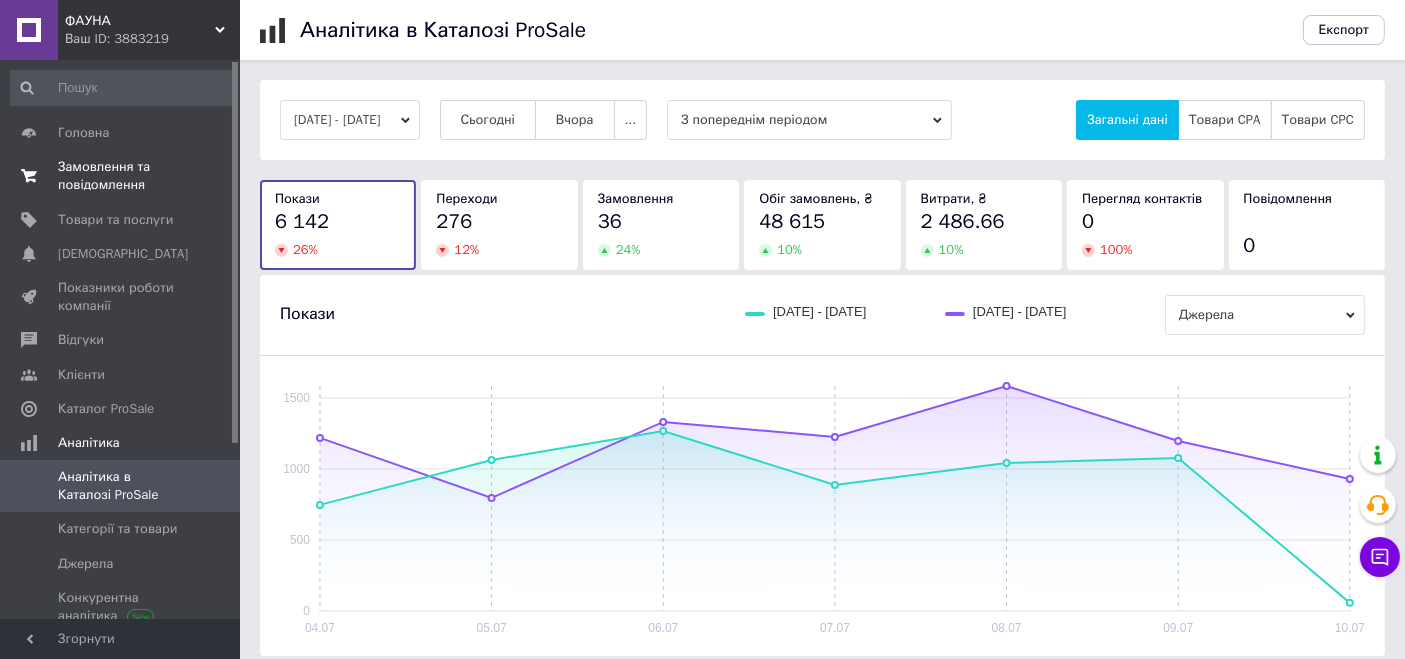 click on "Замовлення та повідомлення" at bounding box center [121, 176] 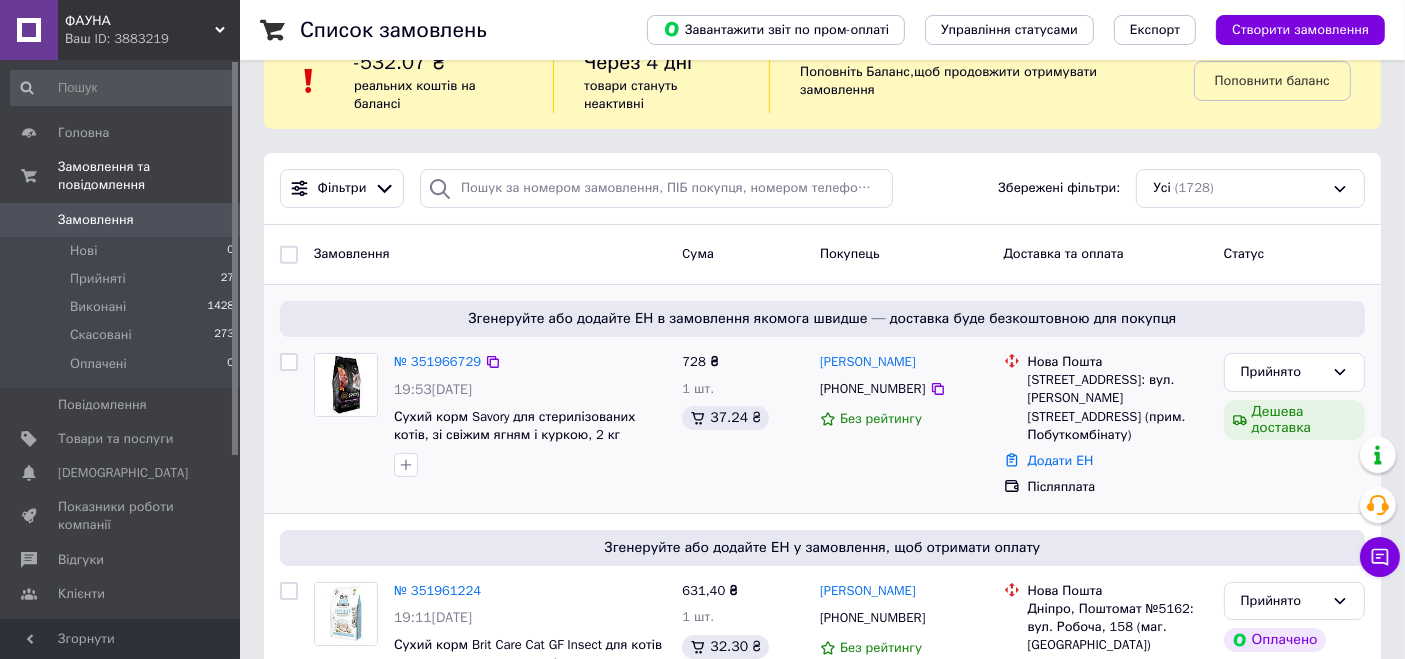 scroll, scrollTop: 52, scrollLeft: 0, axis: vertical 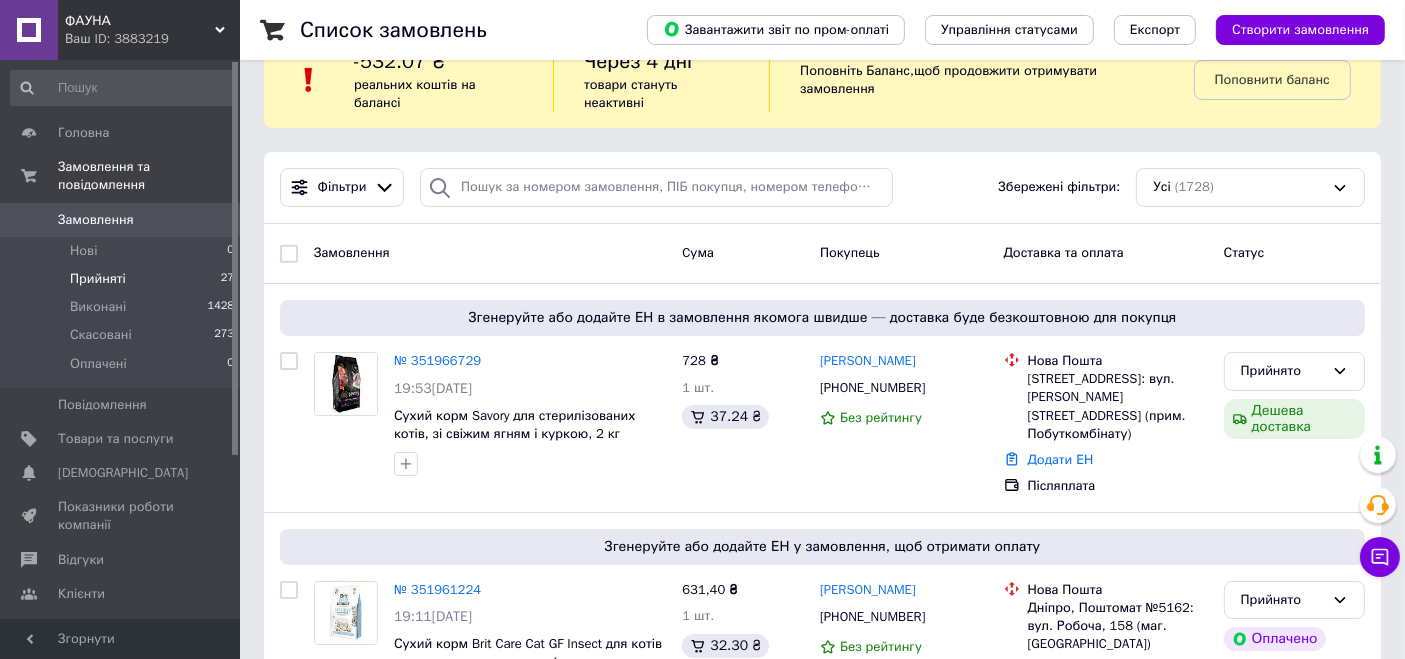 click on "Прийняті 27" at bounding box center [123, 279] 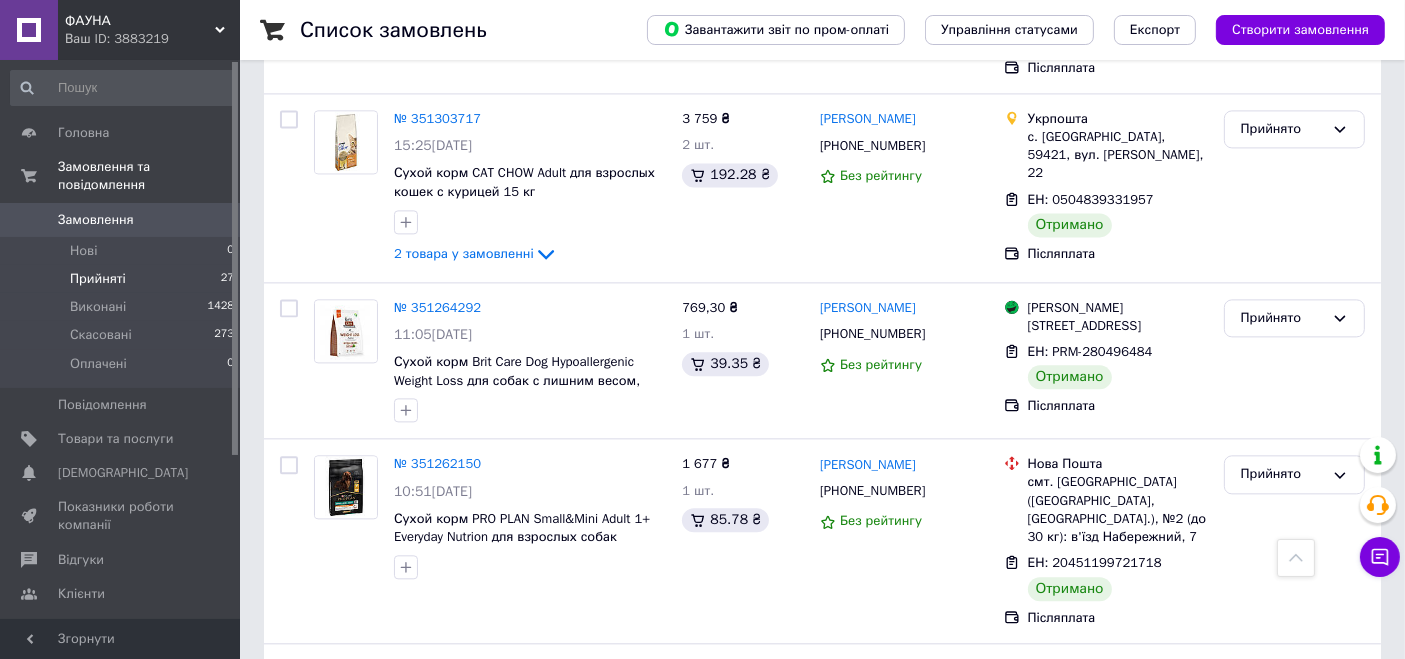 scroll, scrollTop: 4425, scrollLeft: 0, axis: vertical 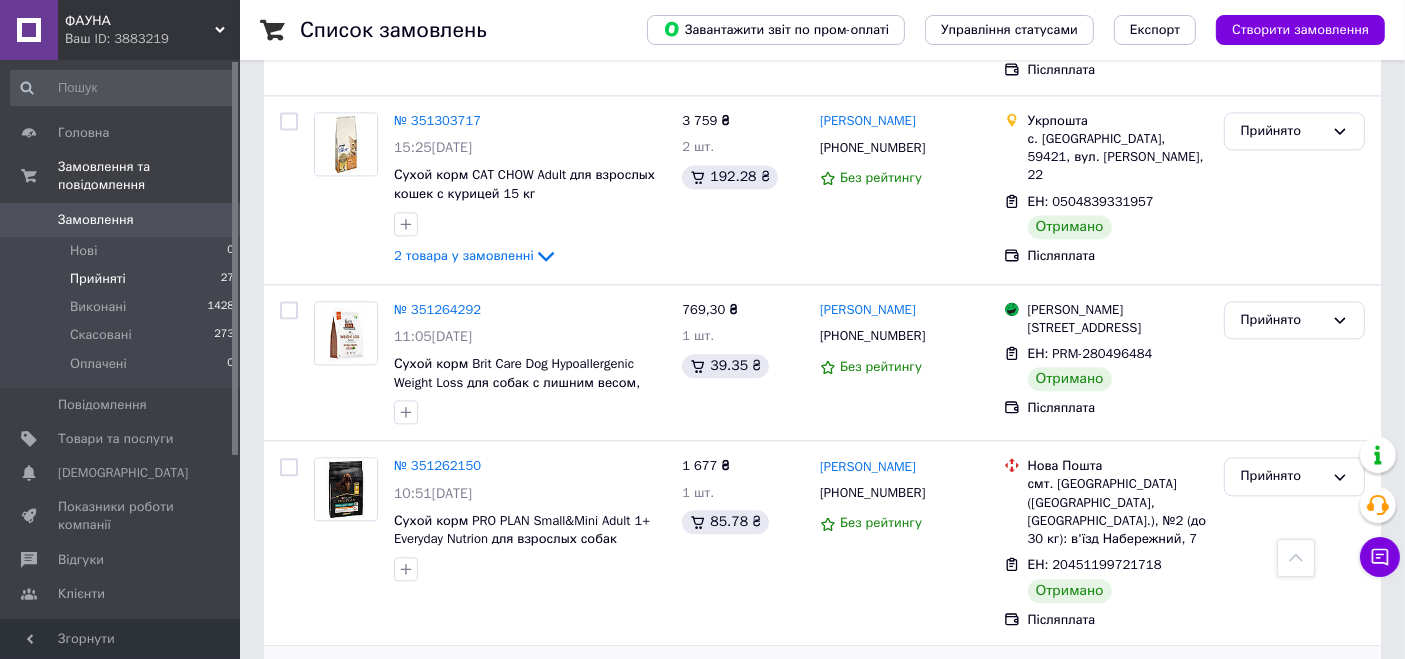 click 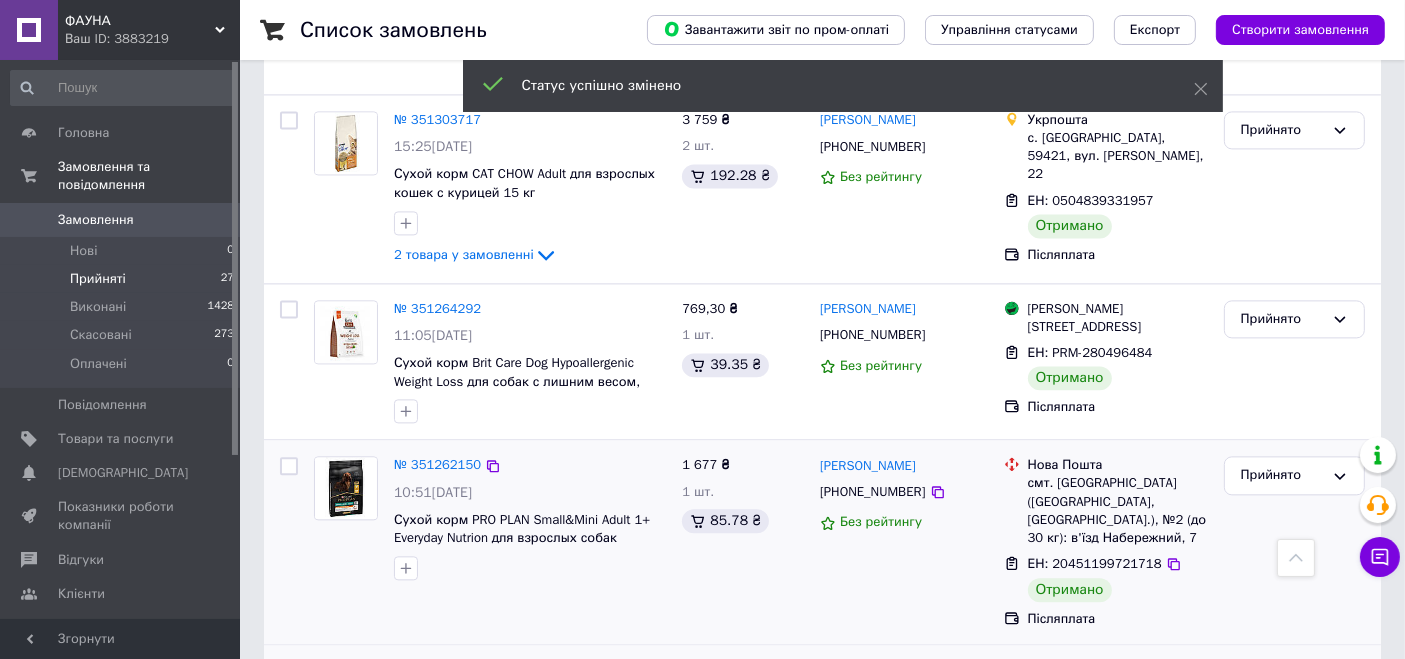 scroll, scrollTop: 4425, scrollLeft: 0, axis: vertical 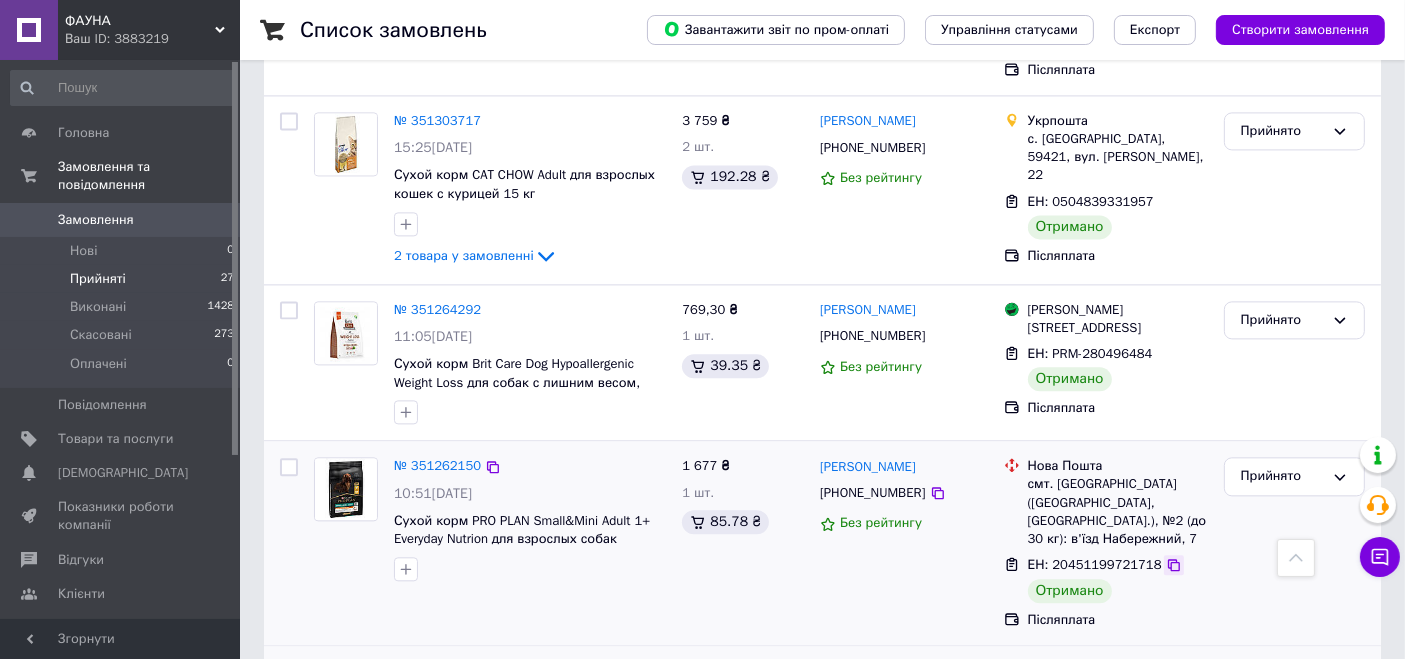 click 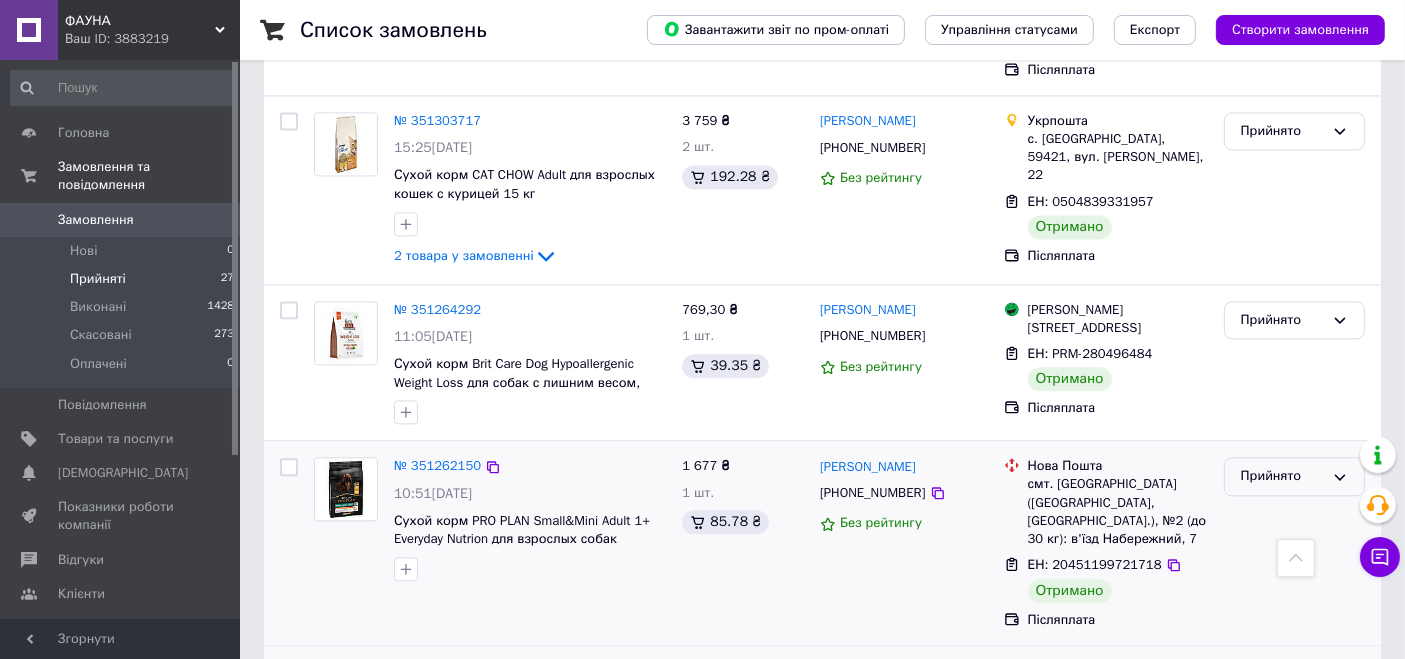 click on "Прийнято" at bounding box center [1294, 476] 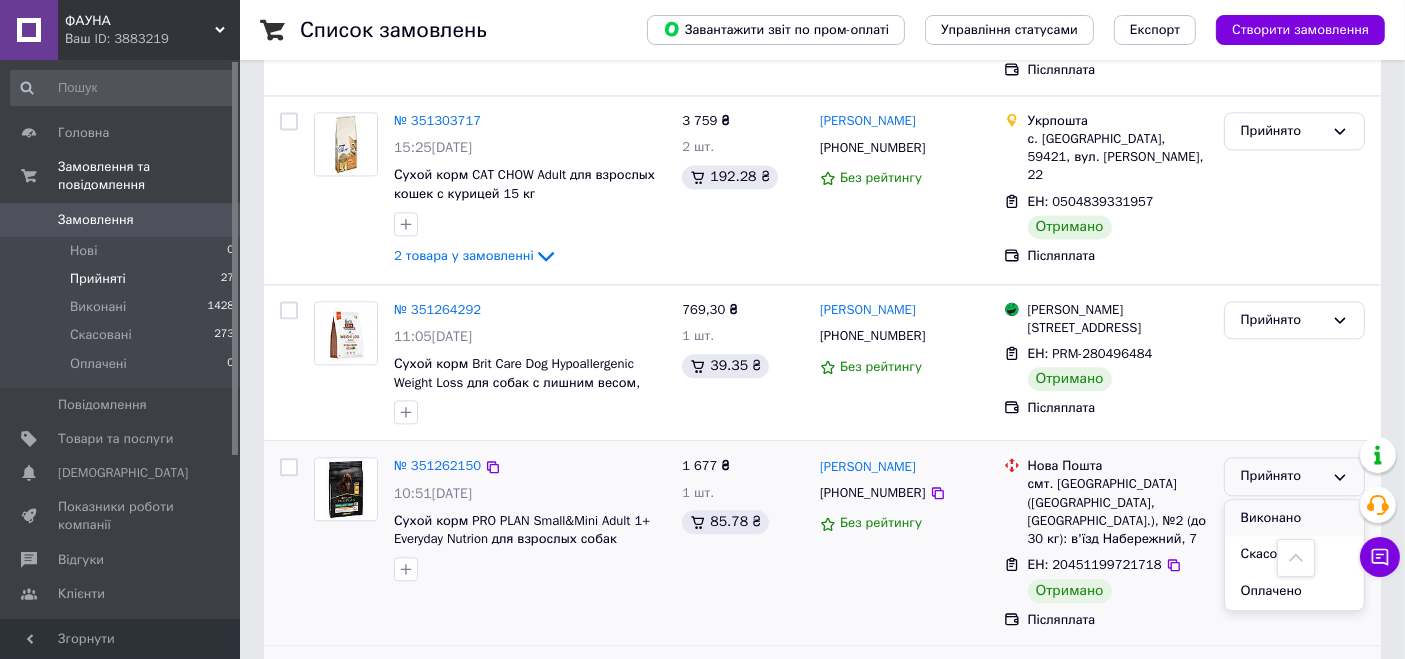 click on "Виконано" at bounding box center (1294, 518) 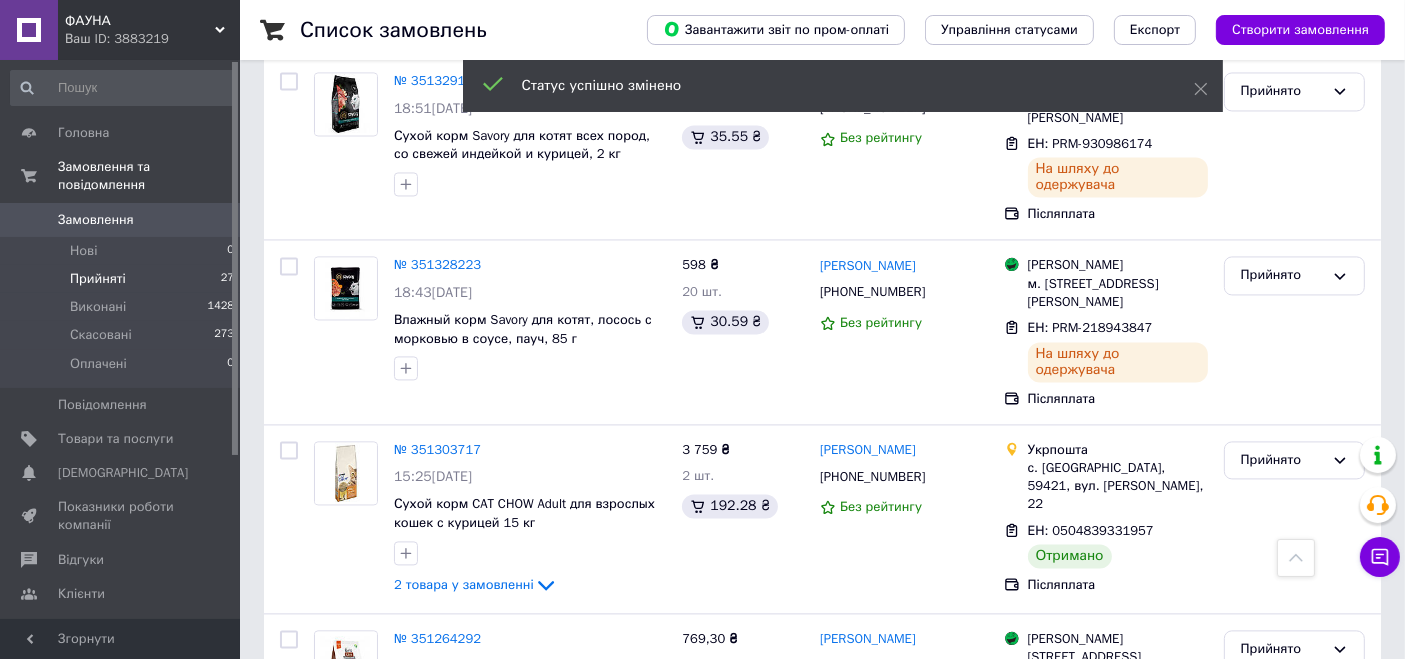 scroll, scrollTop: 4097, scrollLeft: 0, axis: vertical 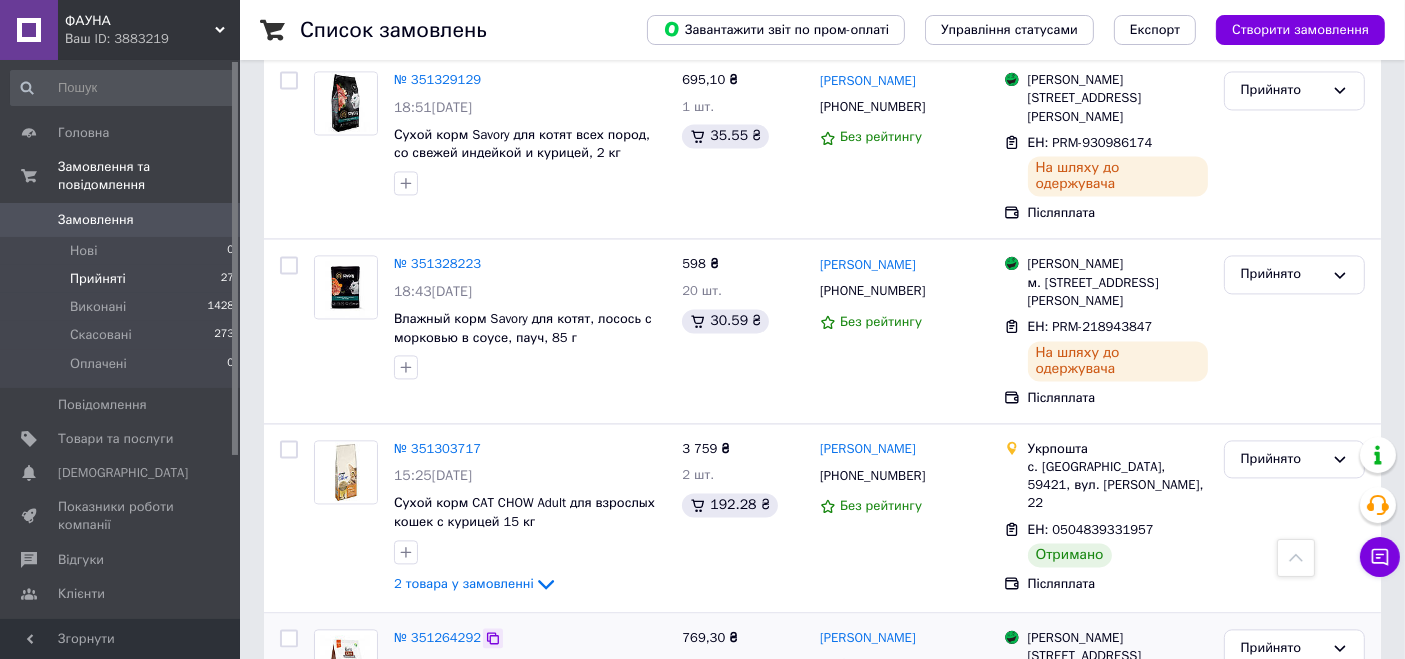 click 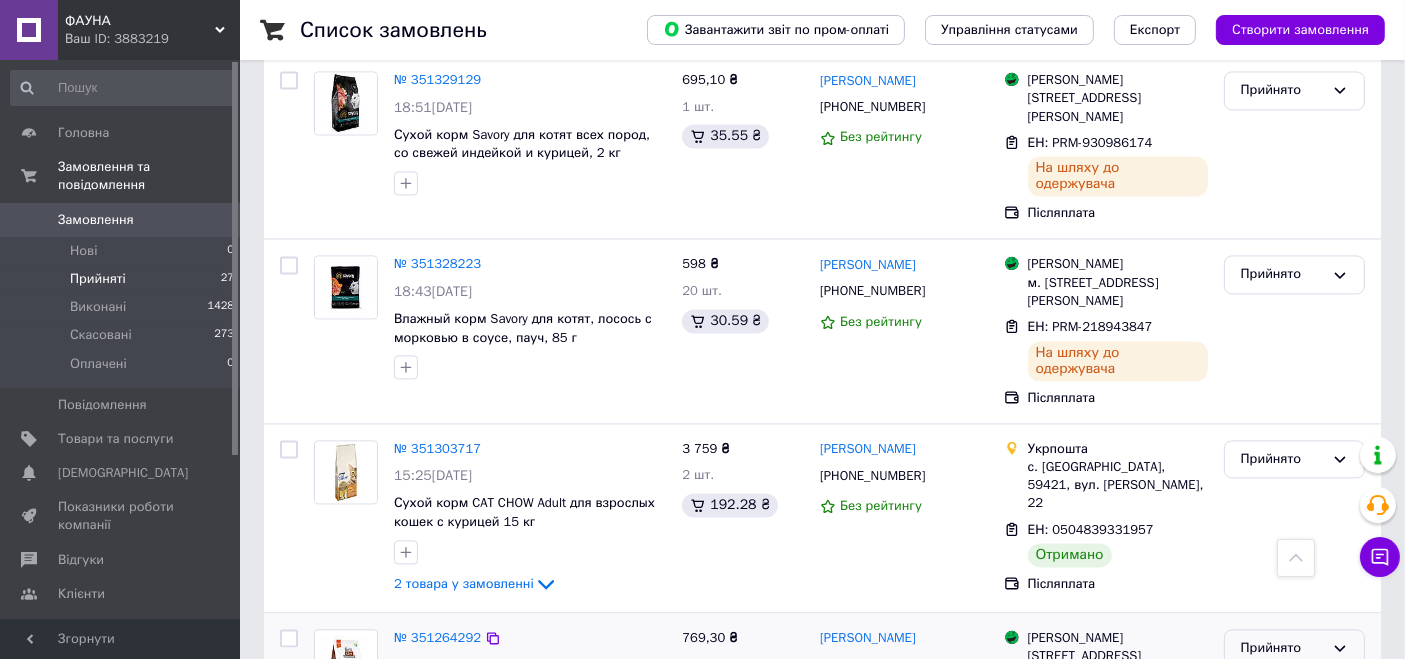 click on "Прийнято" at bounding box center (1294, 648) 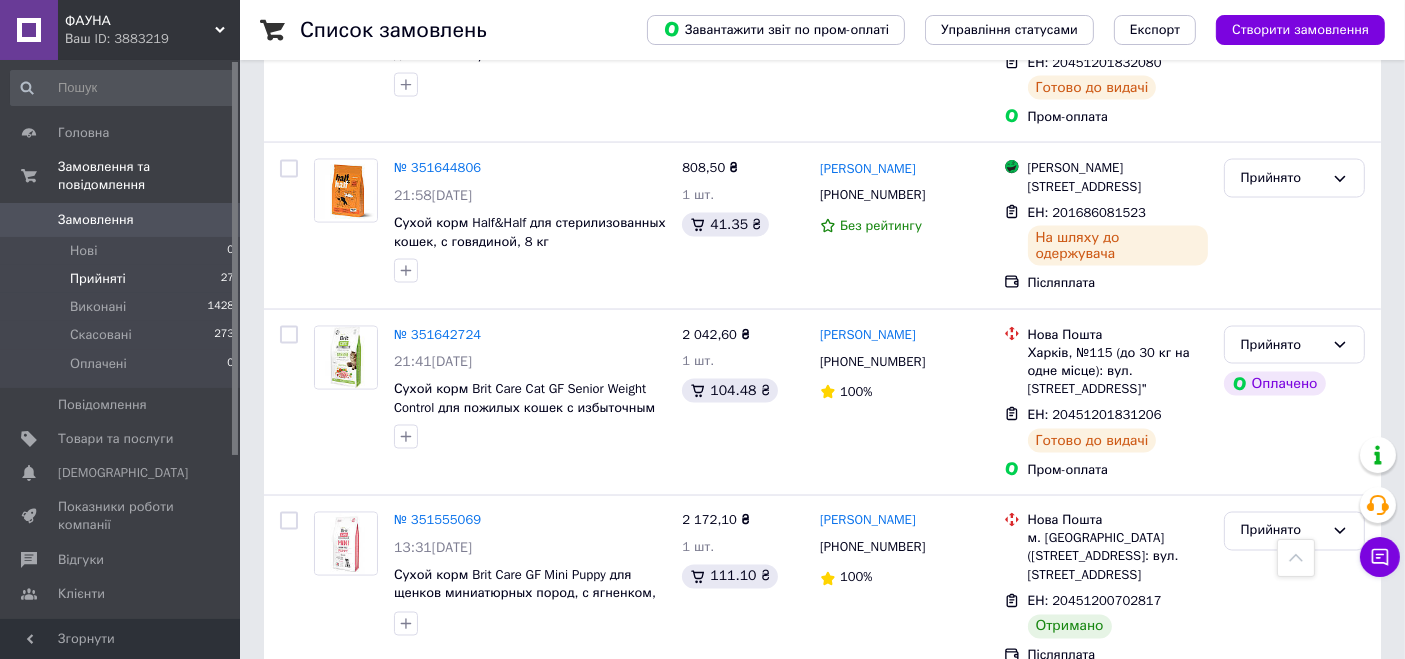 scroll, scrollTop: 3205, scrollLeft: 0, axis: vertical 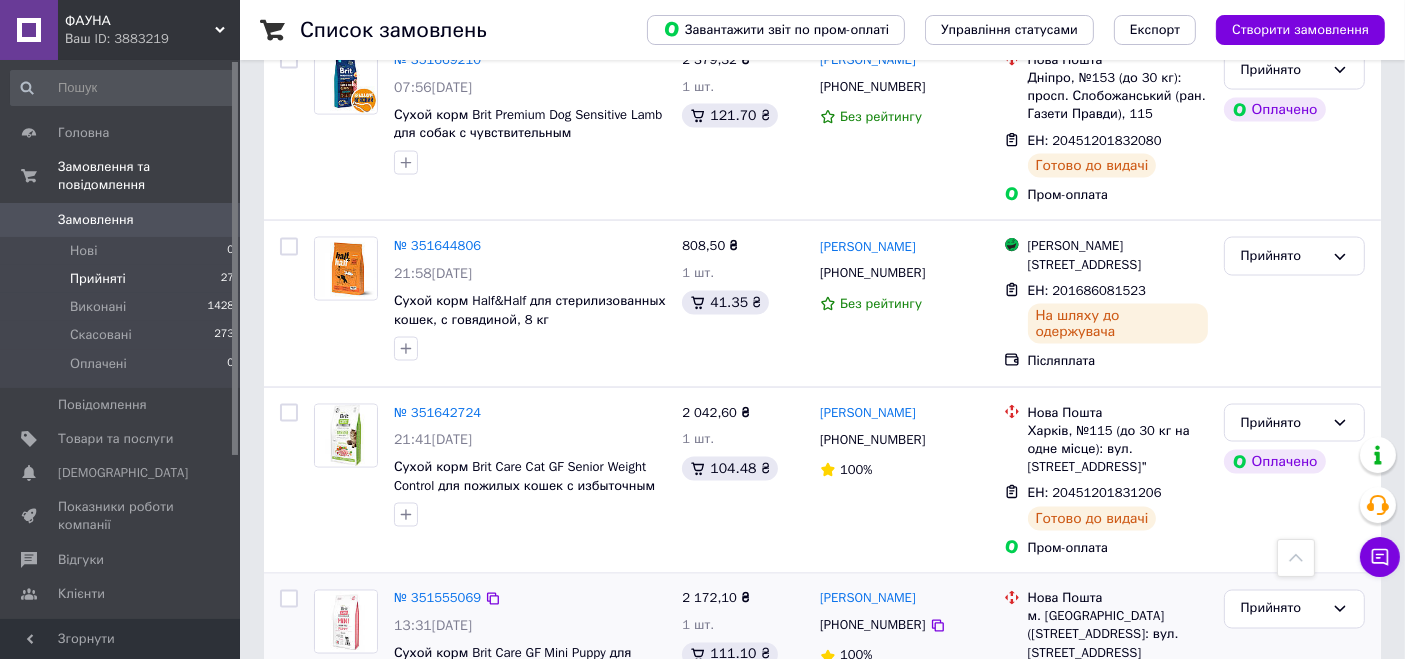 click 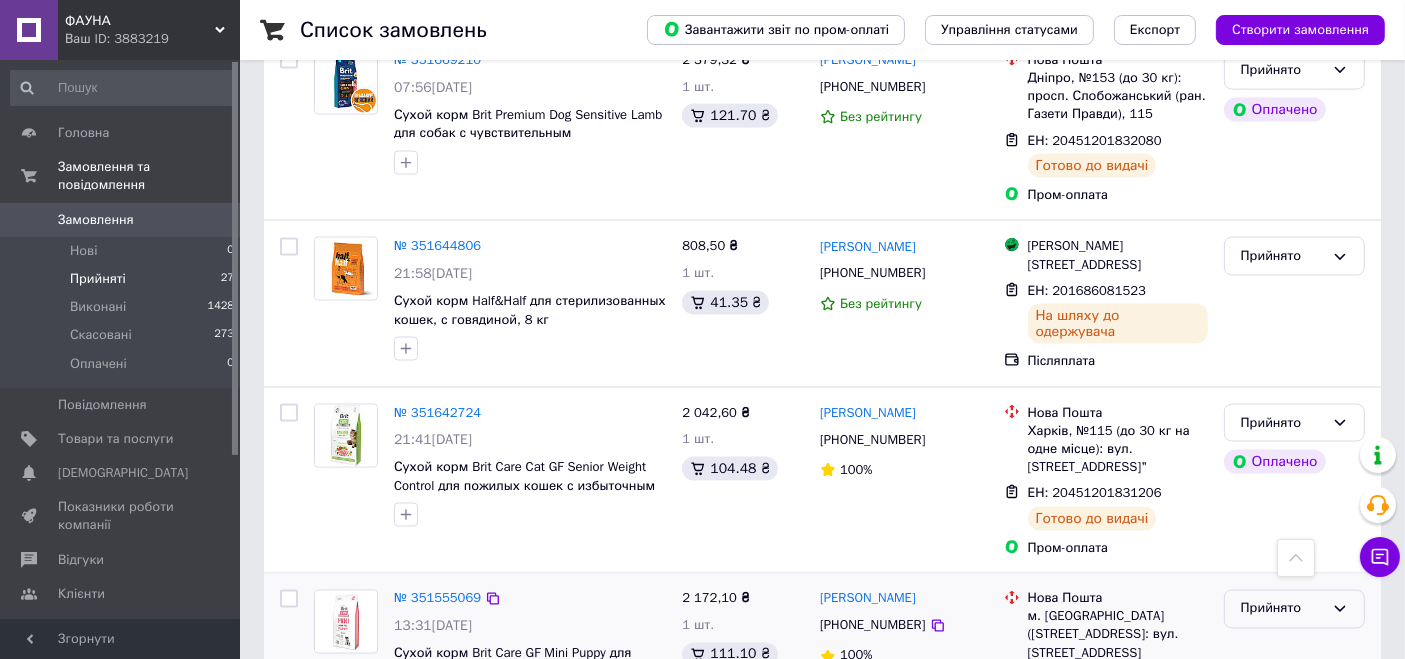 click on "Прийнято" at bounding box center [1282, 609] 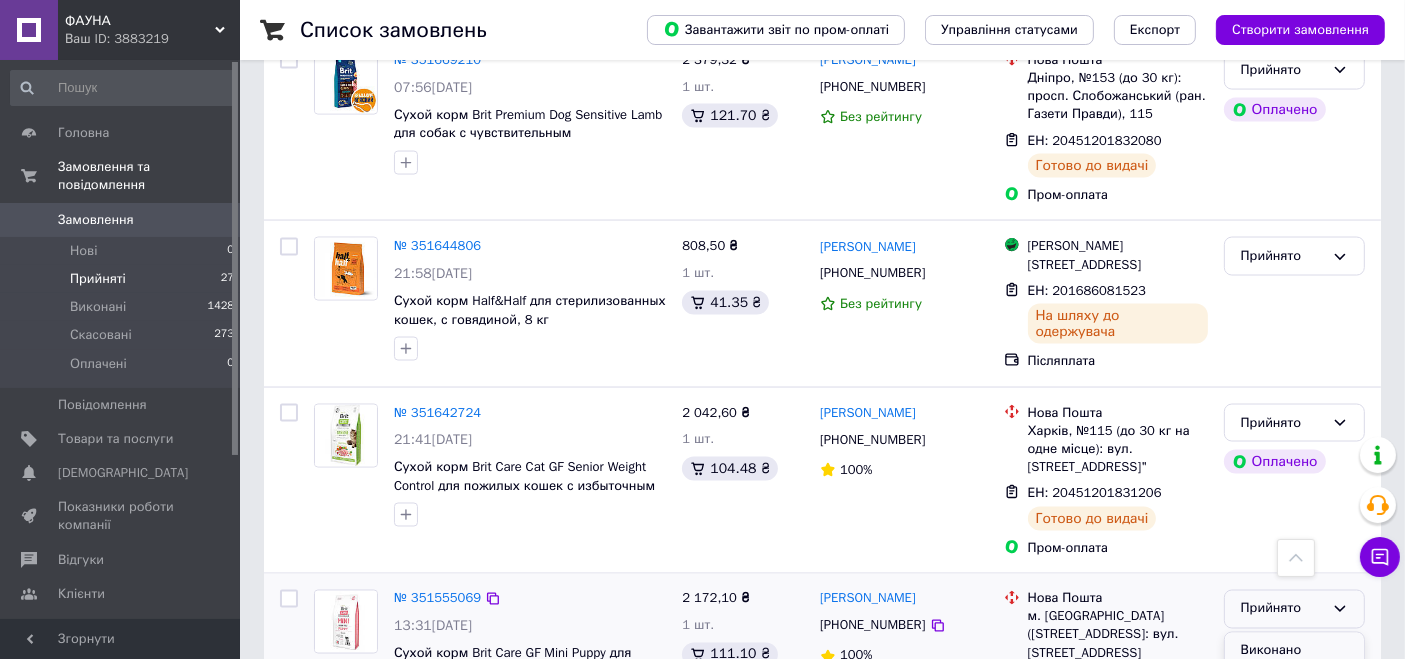 click on "Виконано" at bounding box center [1294, 651] 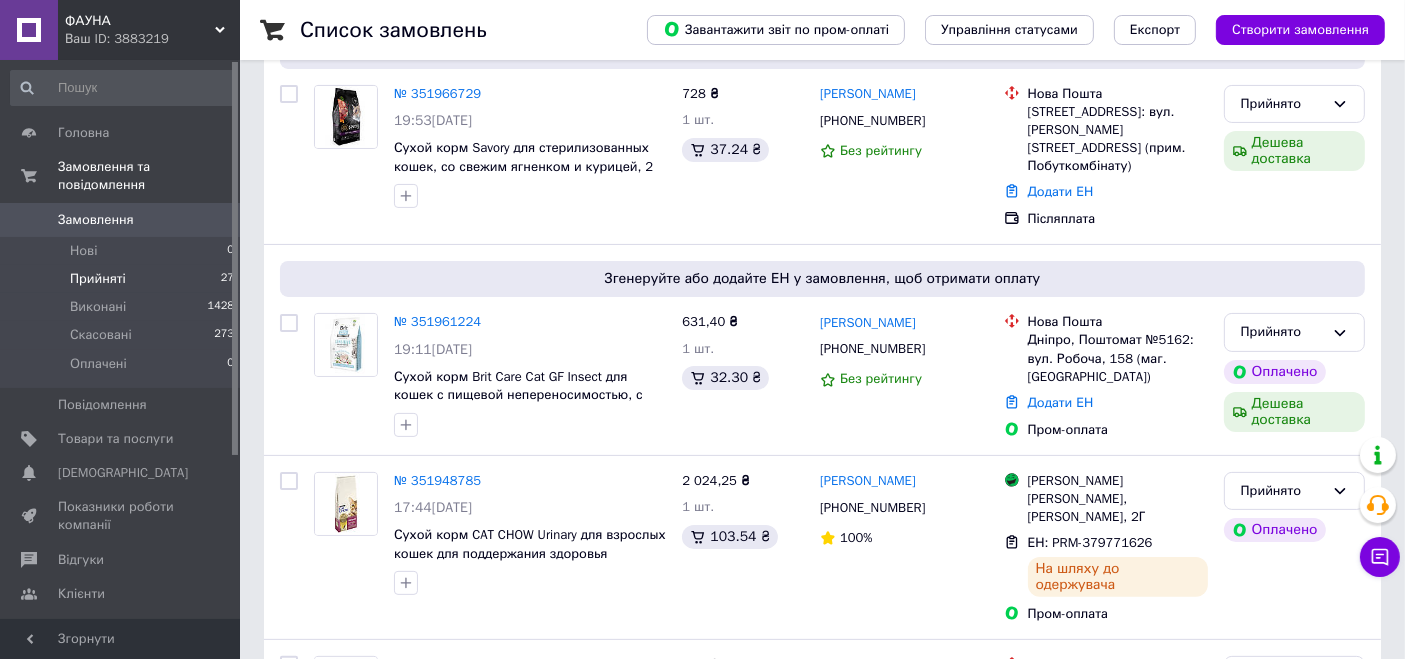 scroll, scrollTop: 408, scrollLeft: 0, axis: vertical 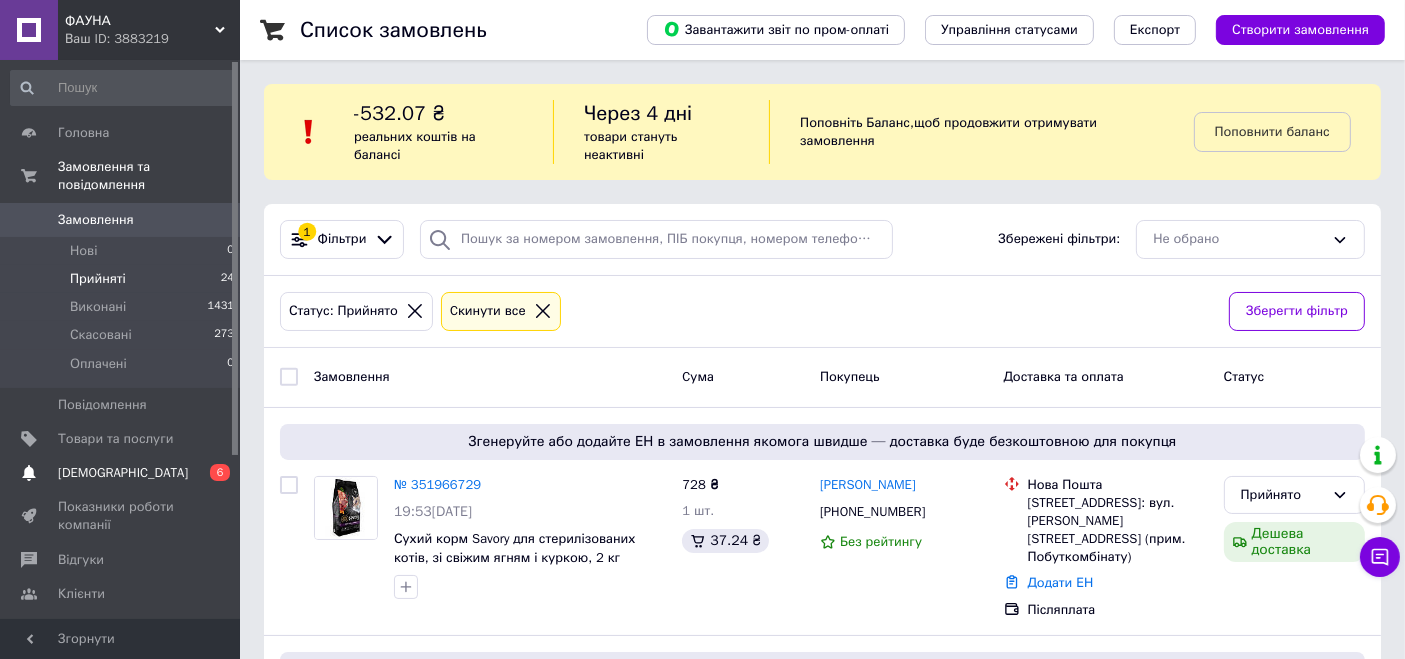 click on "[DEMOGRAPHIC_DATA]" at bounding box center (121, 473) 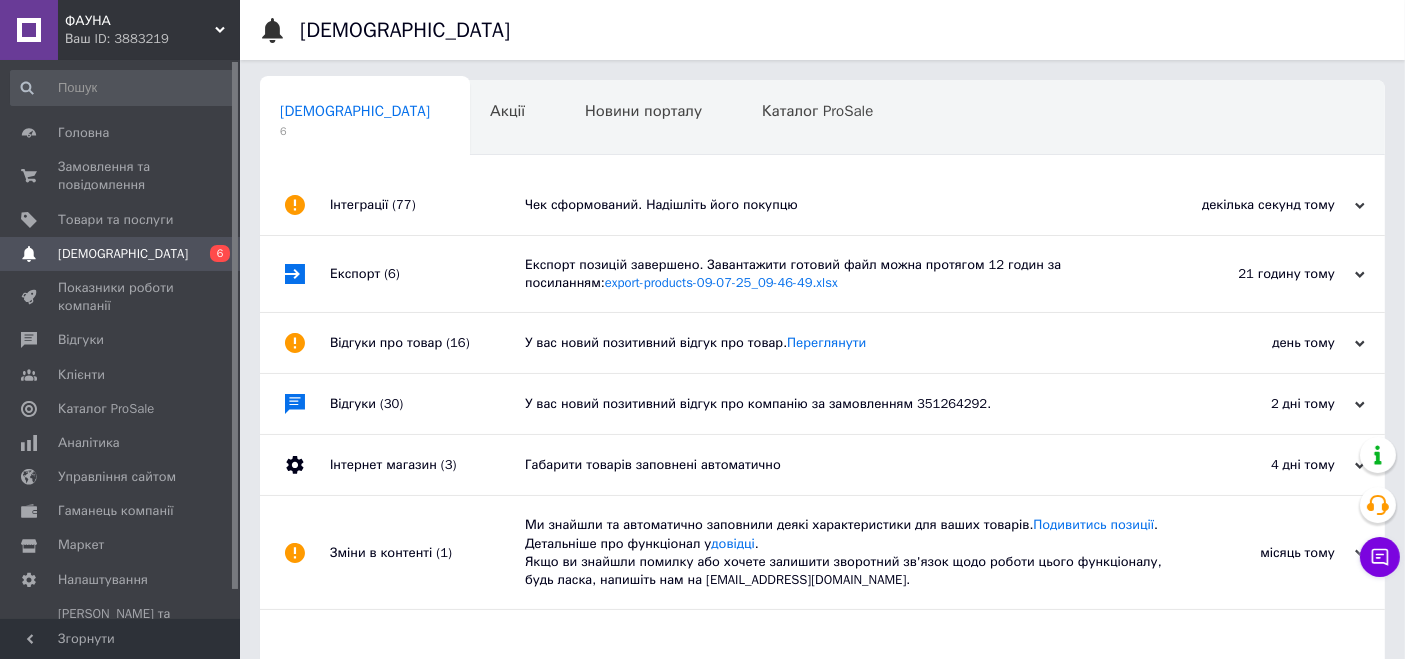 click on "Чек сформований. Надішліть його покупцю" at bounding box center [845, 205] 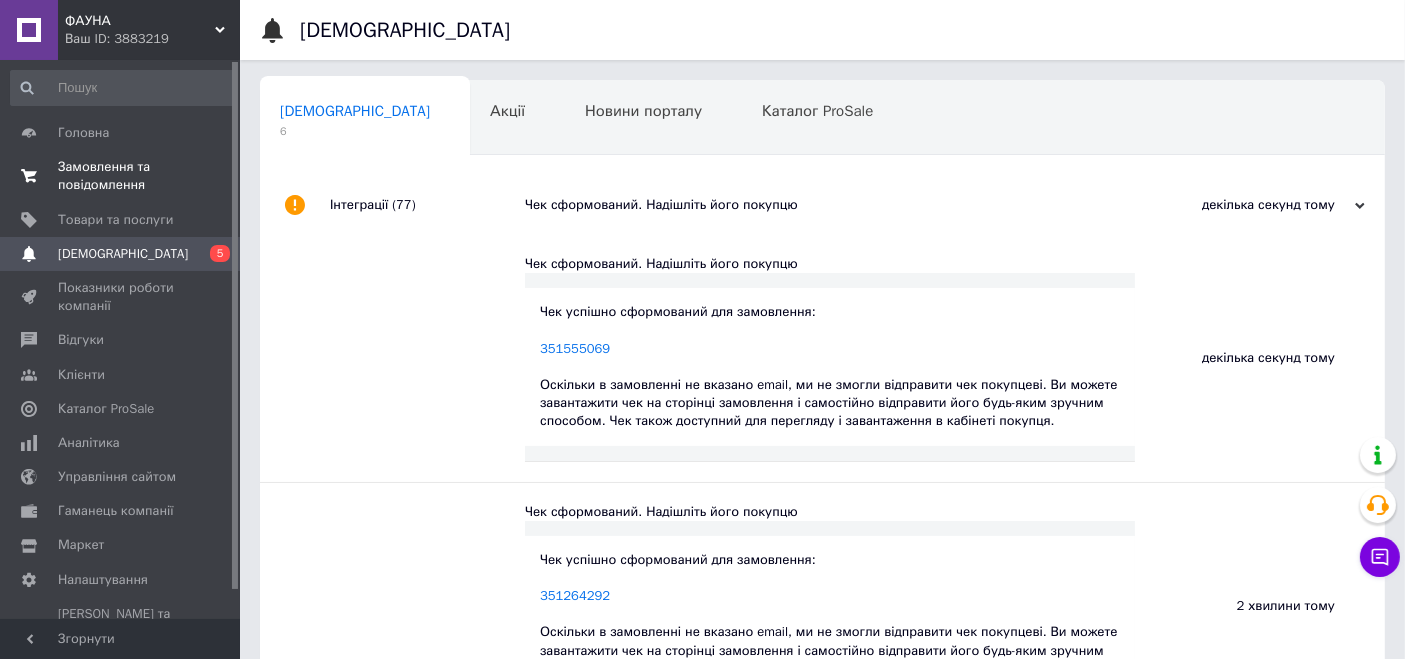 click on "Замовлення та повідомлення" at bounding box center [121, 176] 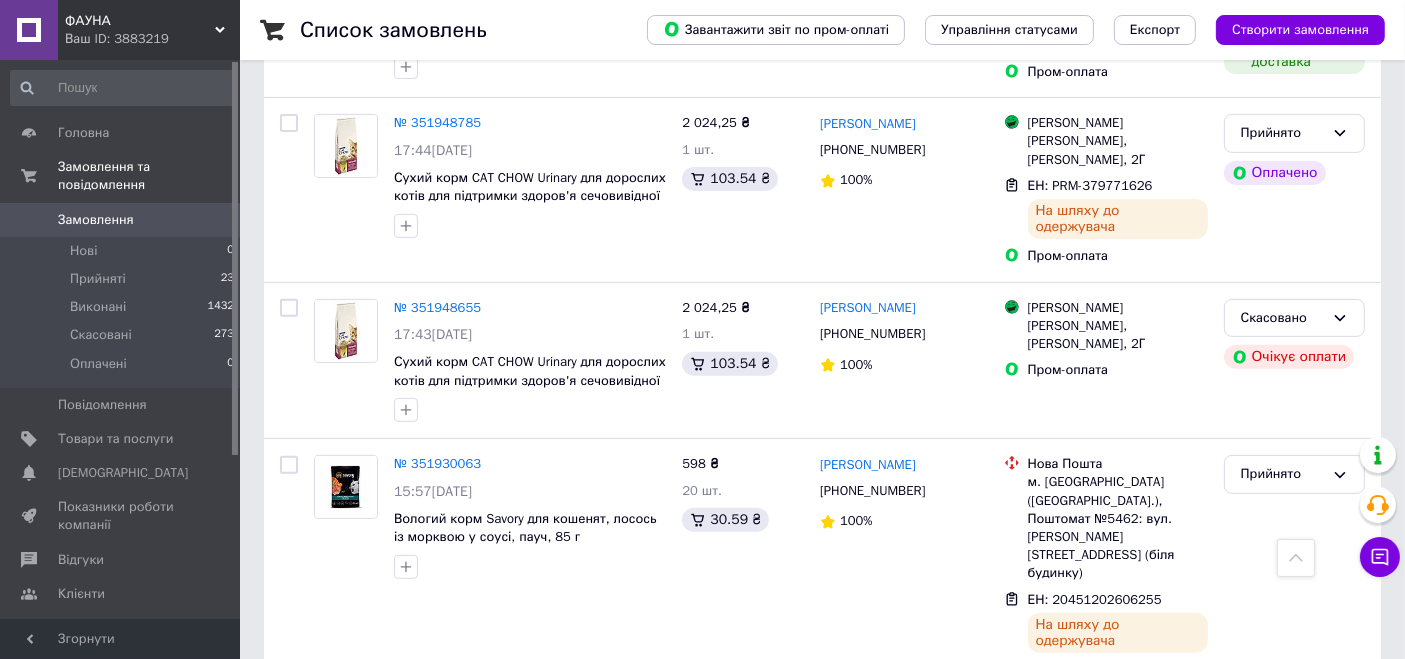 scroll, scrollTop: 677, scrollLeft: 0, axis: vertical 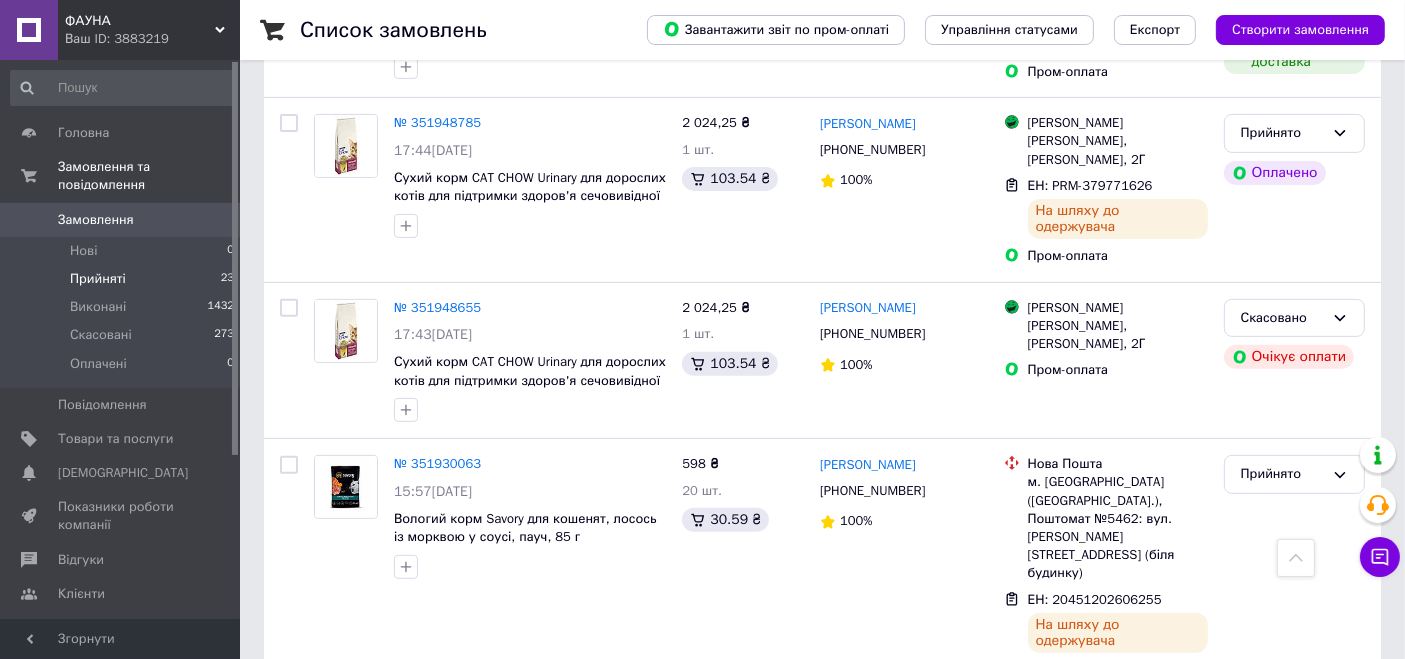 click on "Прийняті 23" at bounding box center (123, 279) 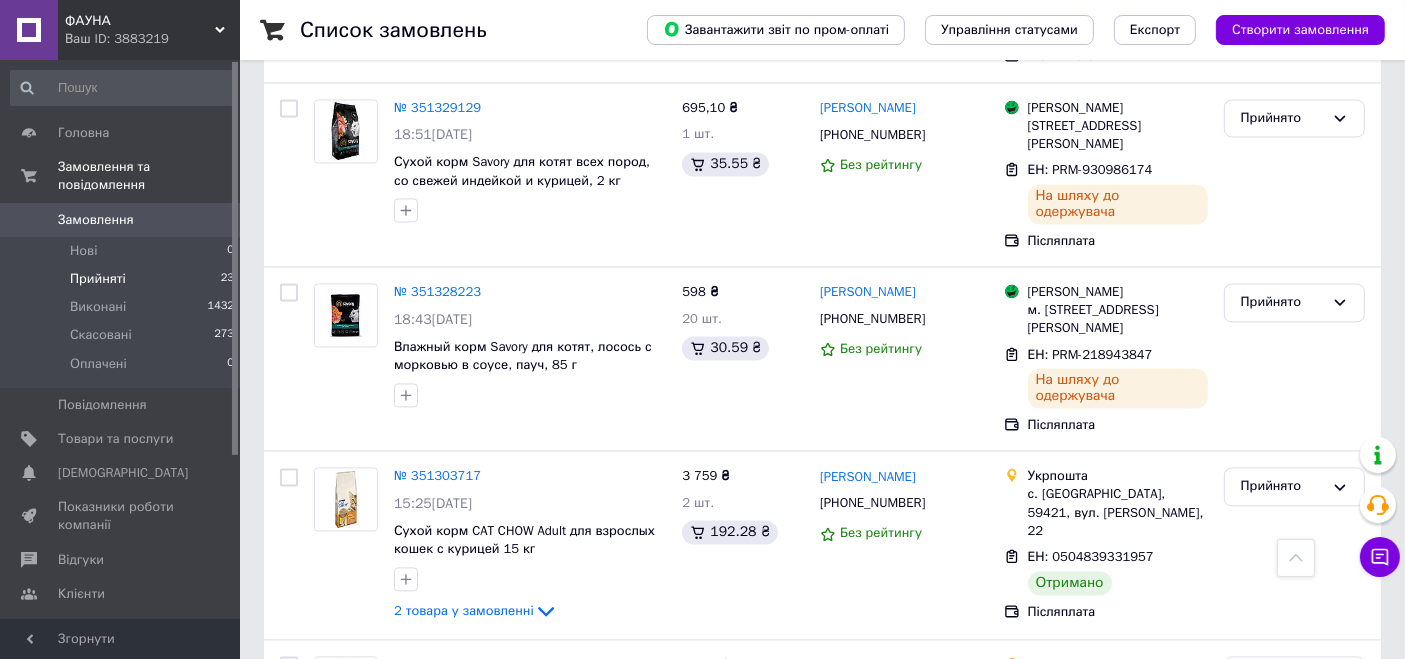 scroll, scrollTop: 3893, scrollLeft: 0, axis: vertical 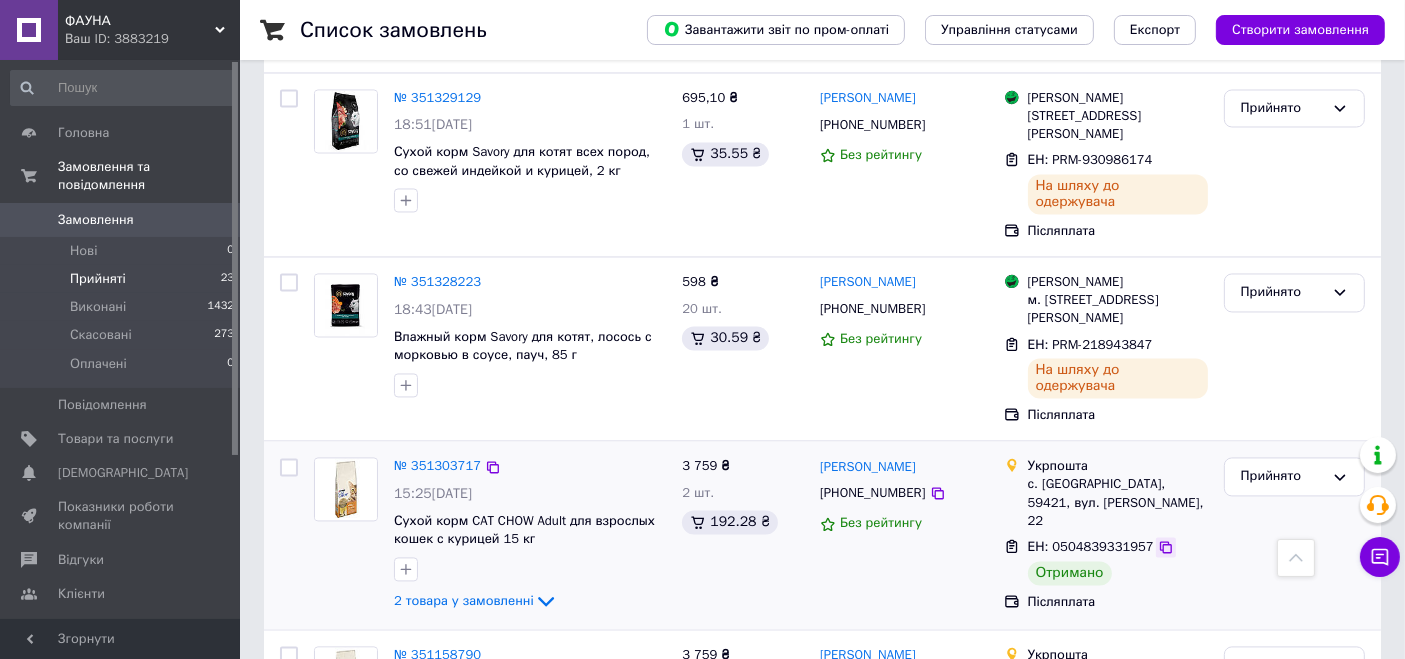 click 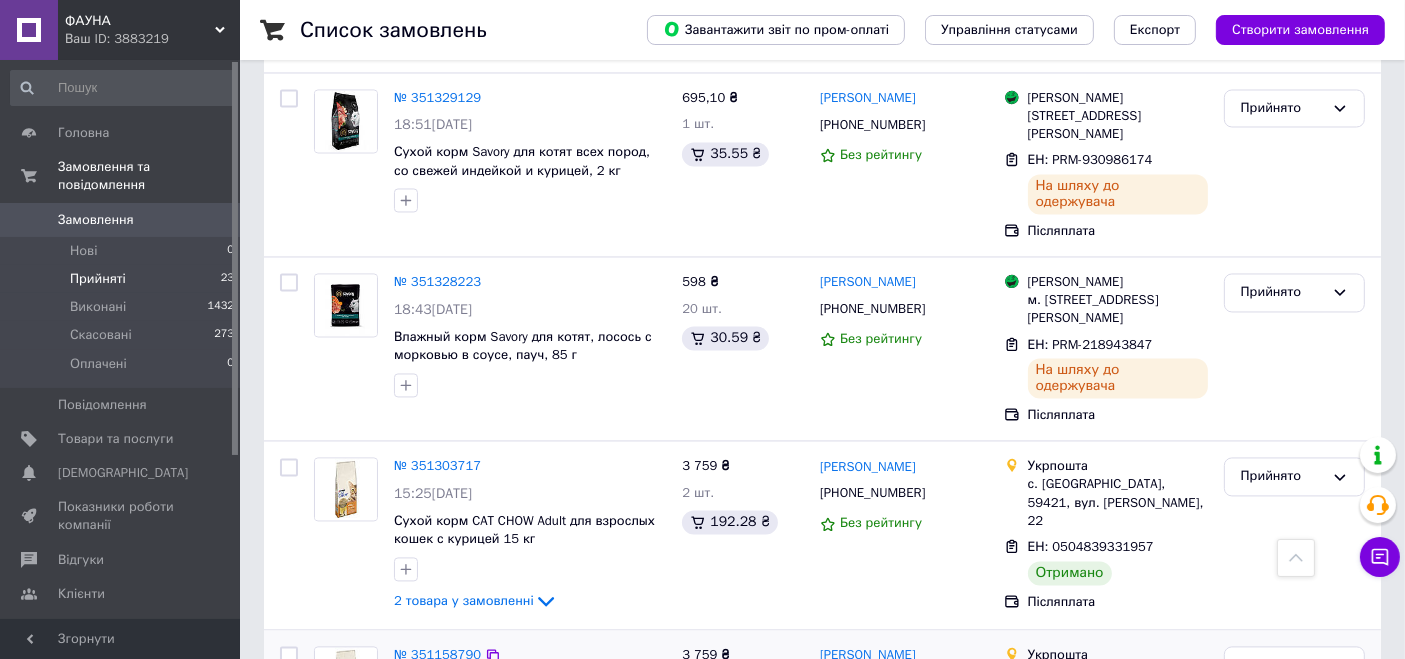 click on "№ 351158790" at bounding box center (437, 654) 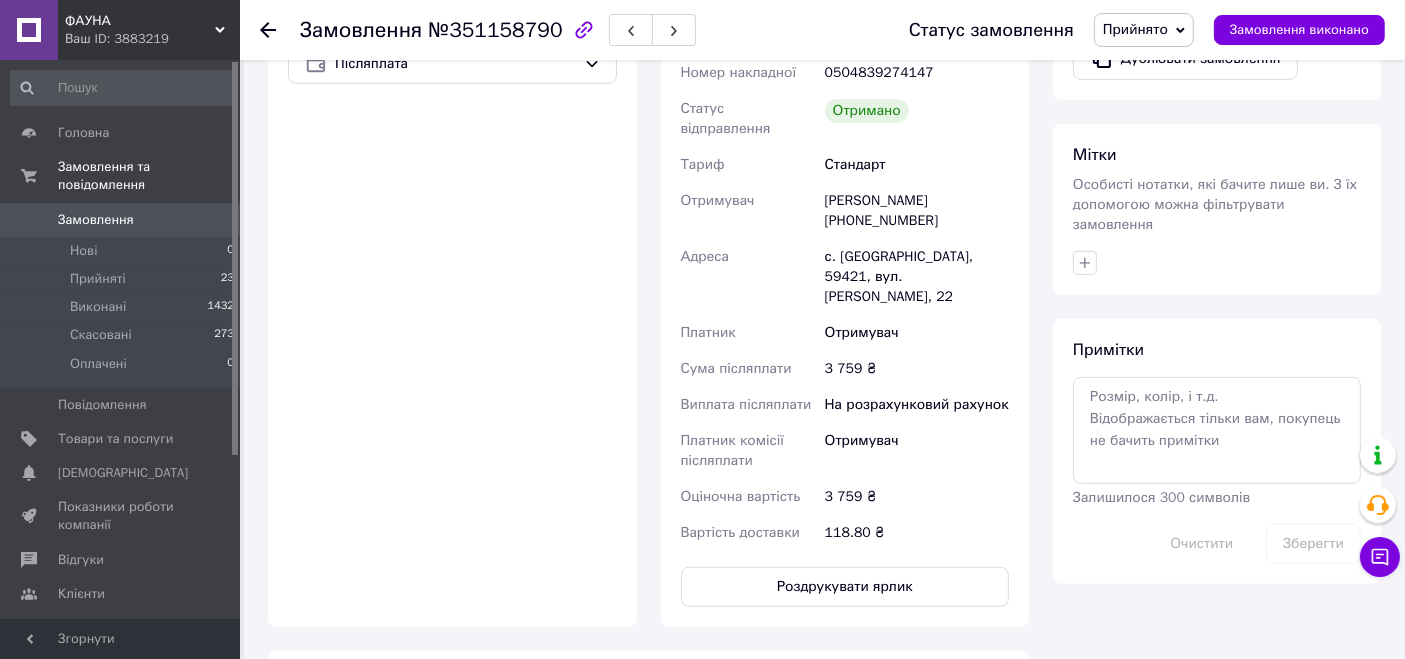 scroll, scrollTop: 766, scrollLeft: 0, axis: vertical 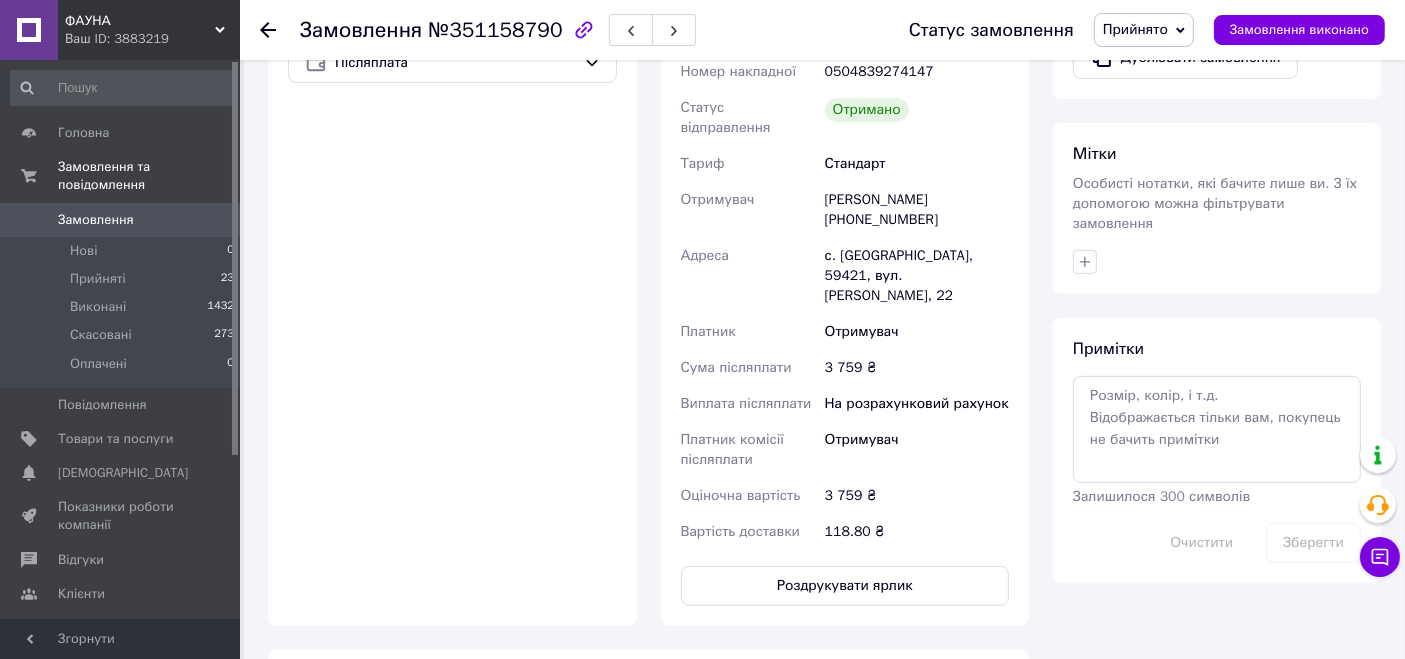 click 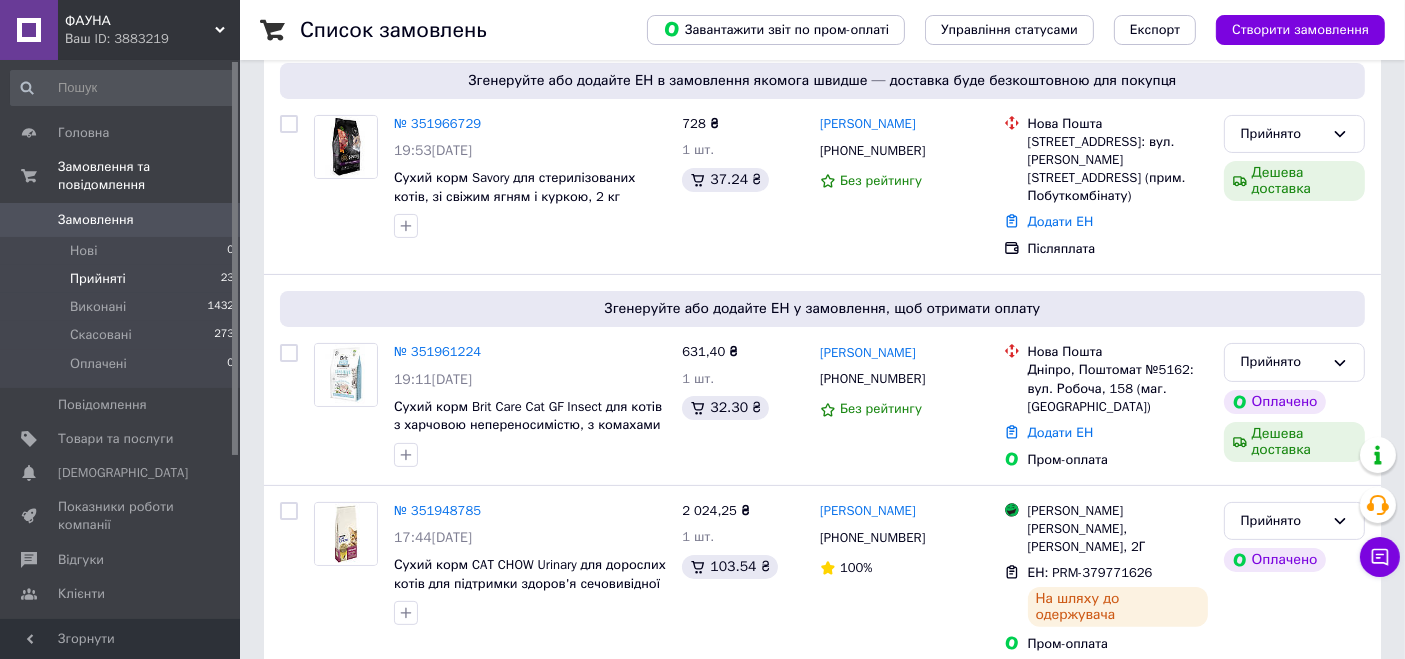 scroll, scrollTop: 362, scrollLeft: 0, axis: vertical 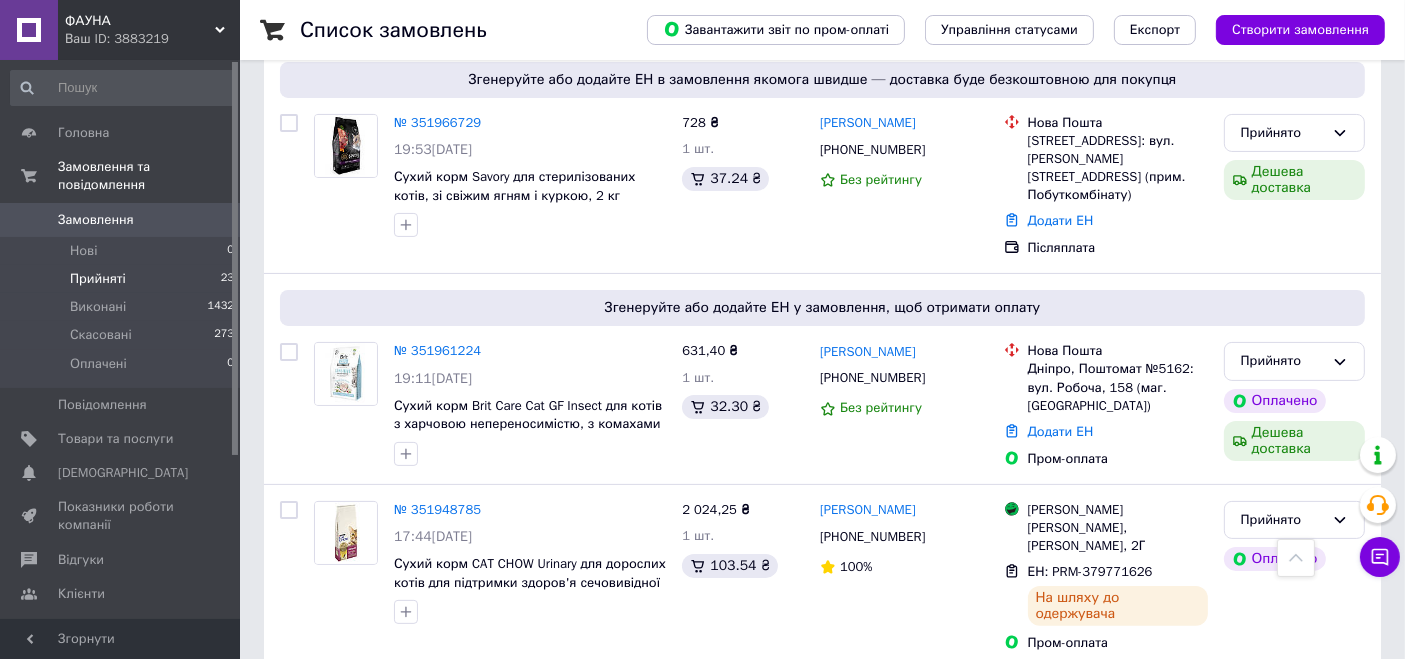 click on "Прийняті 23" at bounding box center [123, 279] 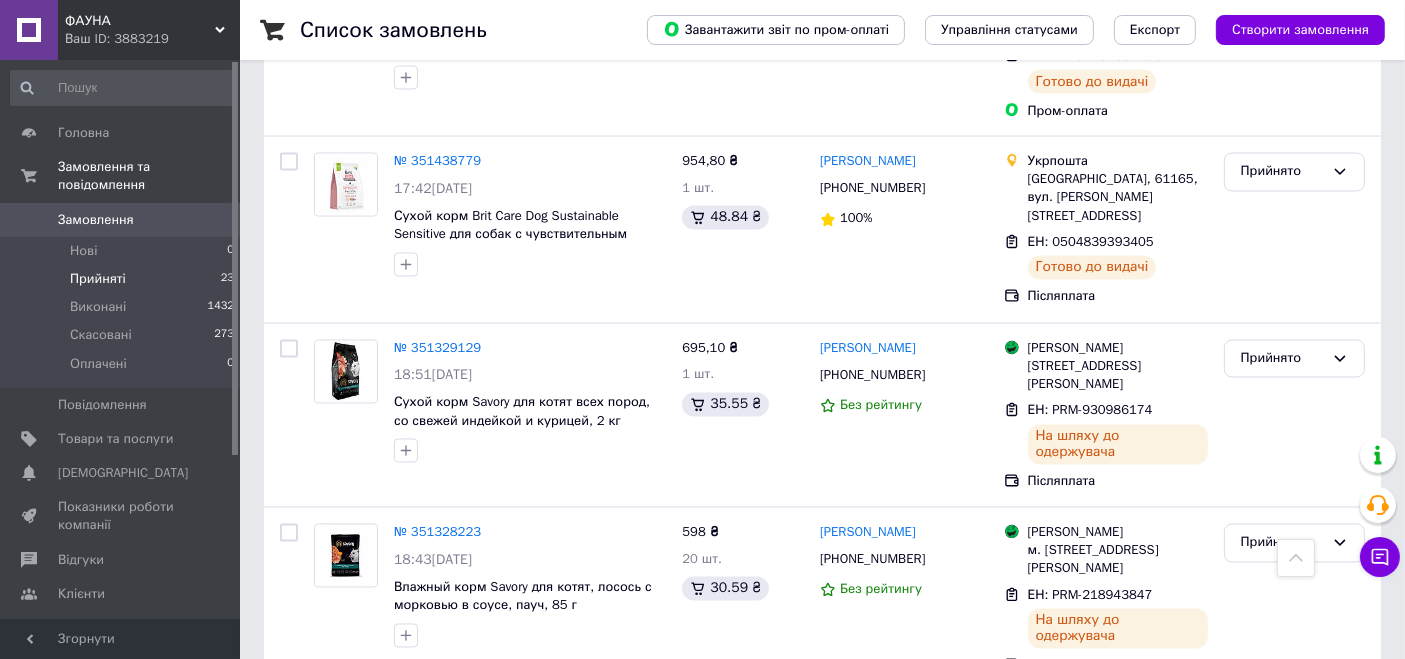 scroll, scrollTop: 3610, scrollLeft: 0, axis: vertical 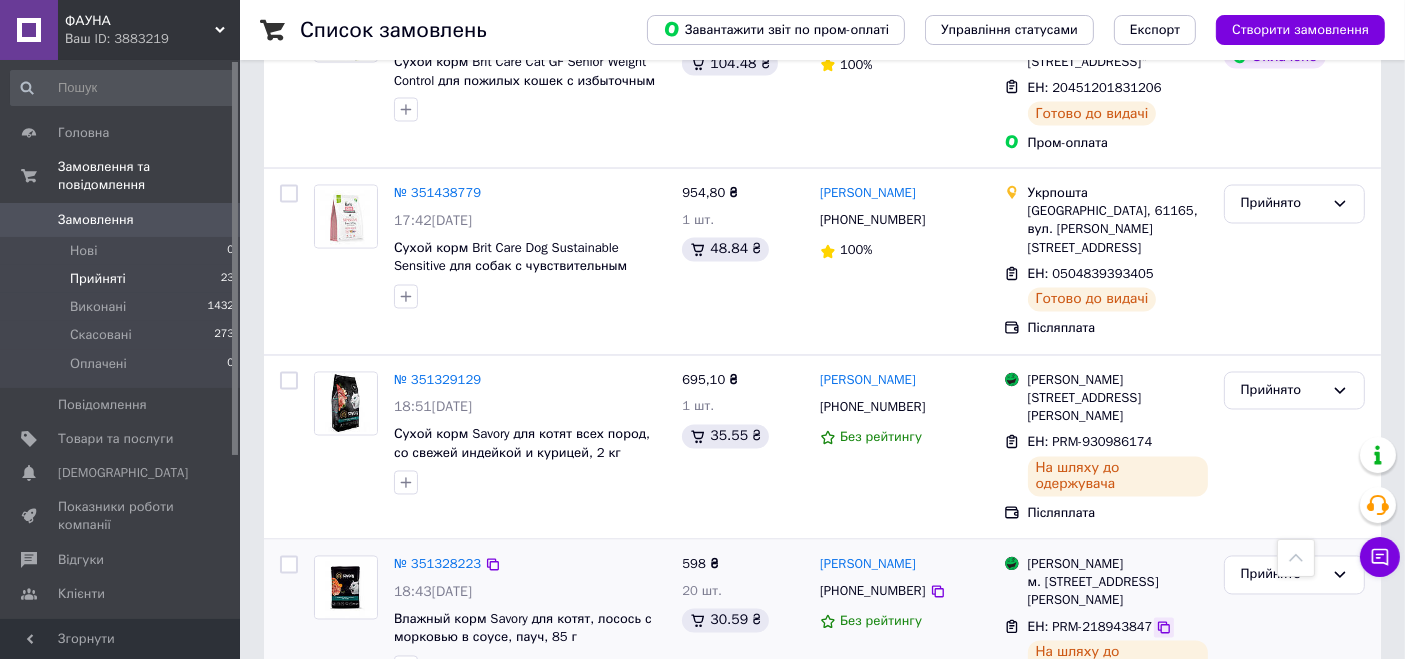 click 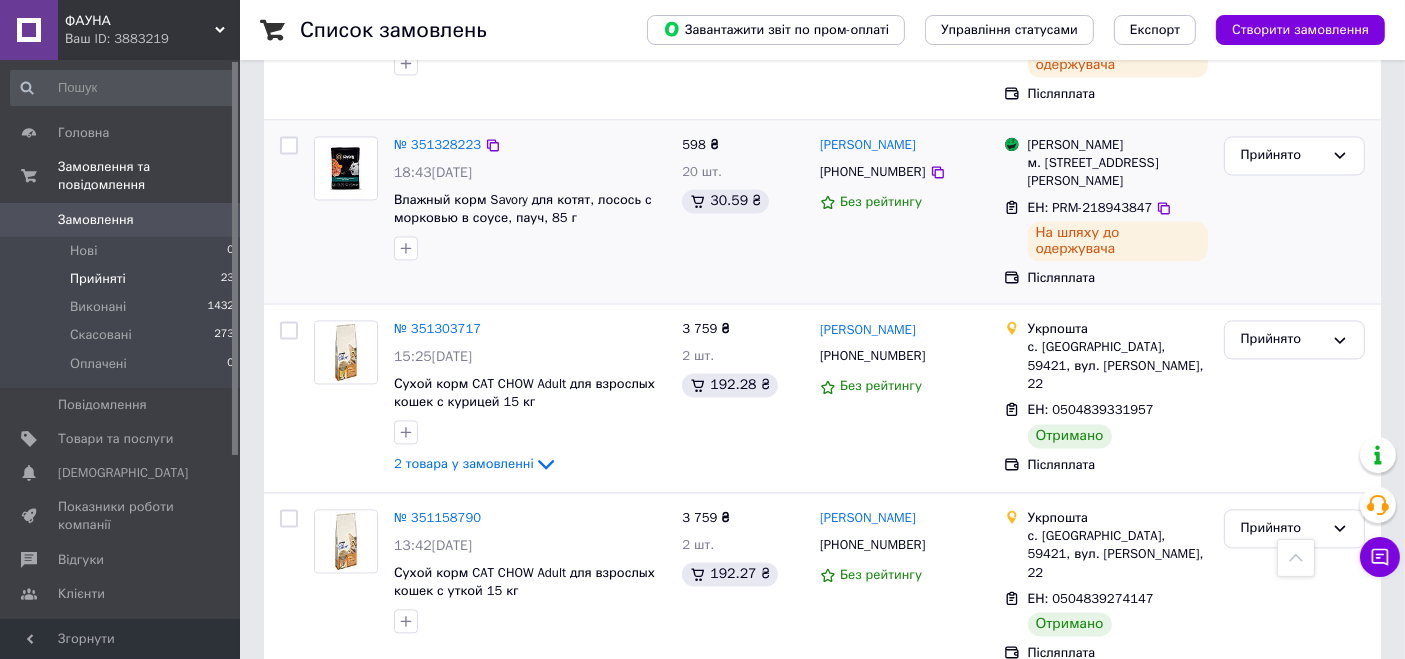 scroll, scrollTop: 4148, scrollLeft: 0, axis: vertical 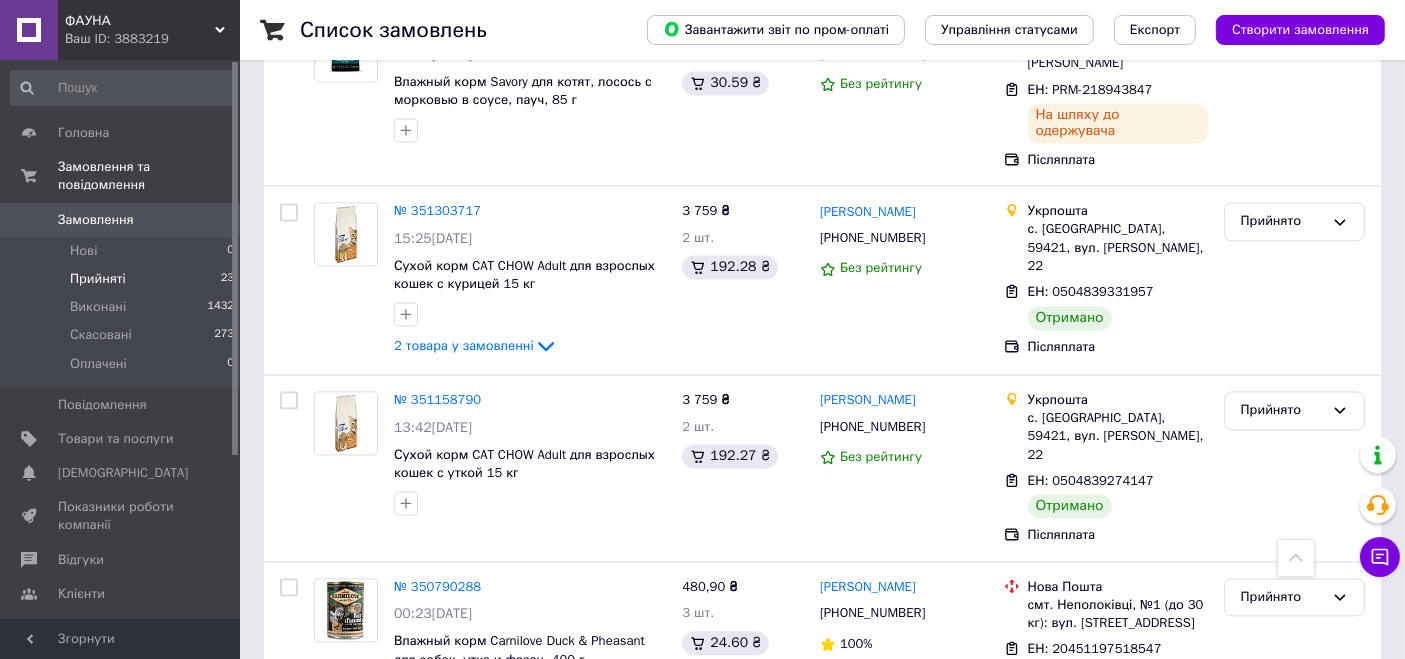 click 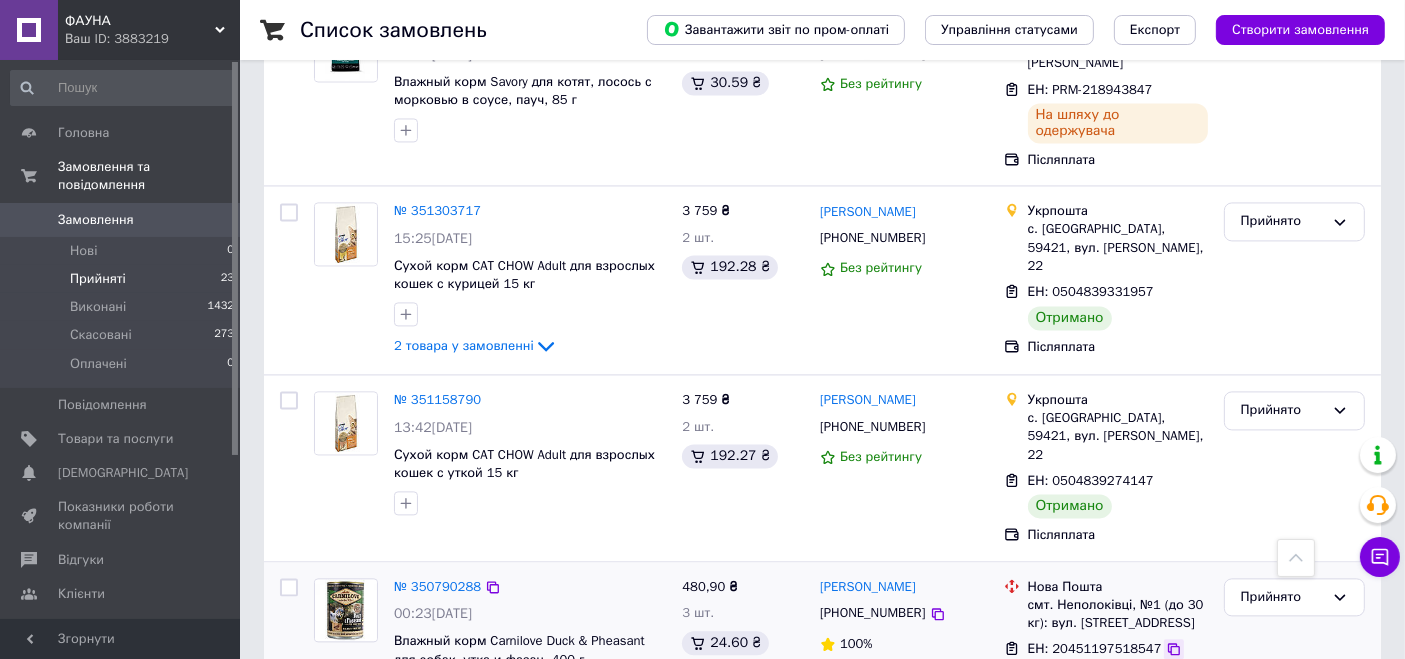 click 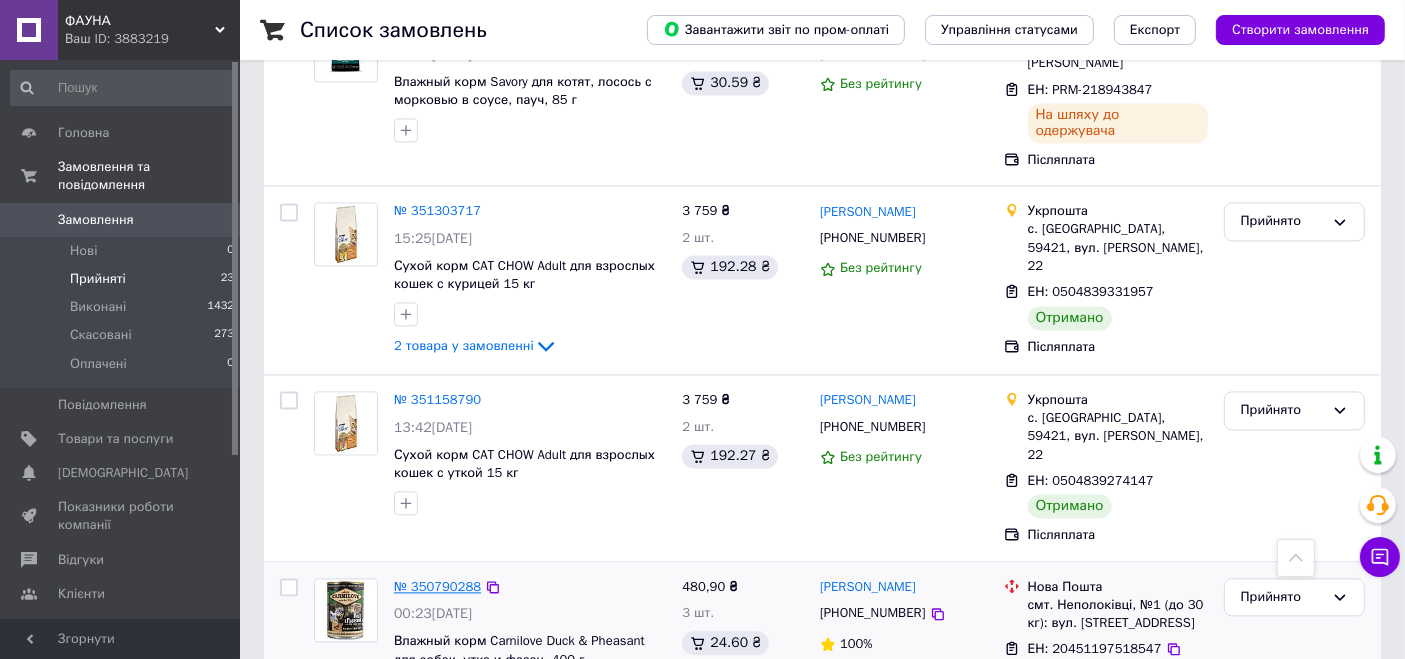 click on "№ 350790288" at bounding box center (437, 586) 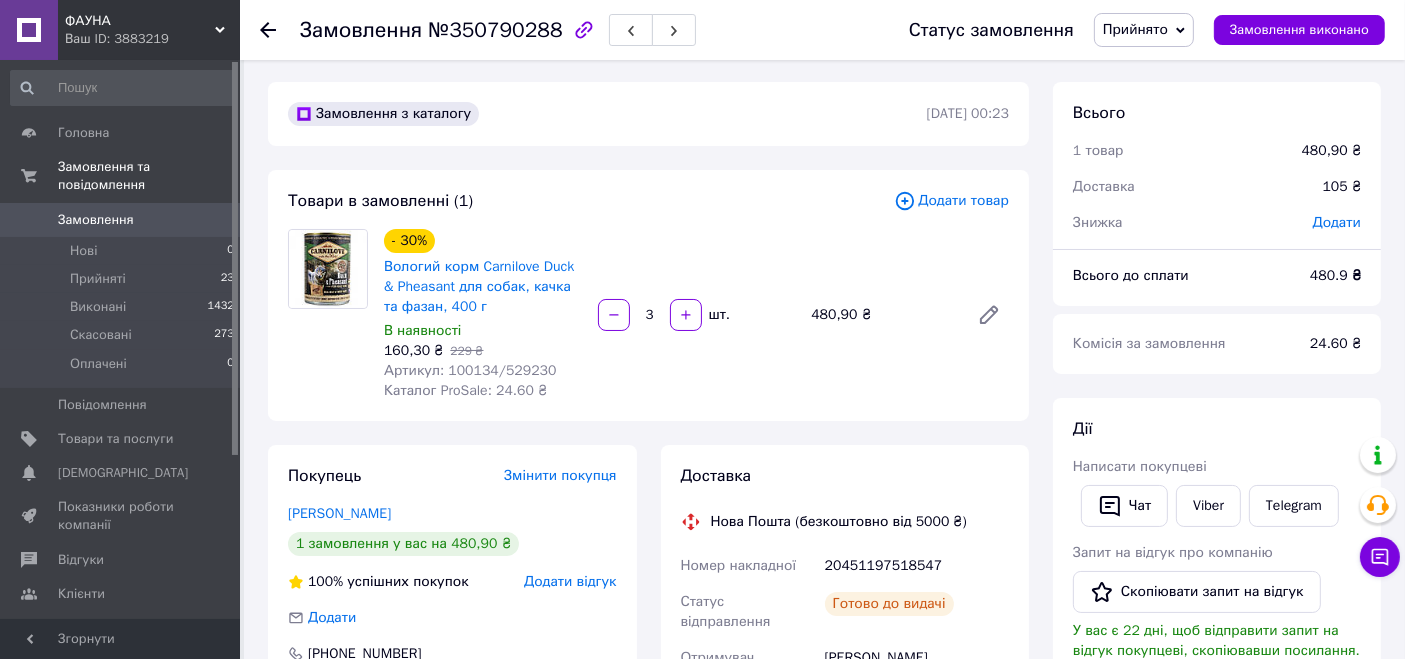 scroll, scrollTop: 0, scrollLeft: 0, axis: both 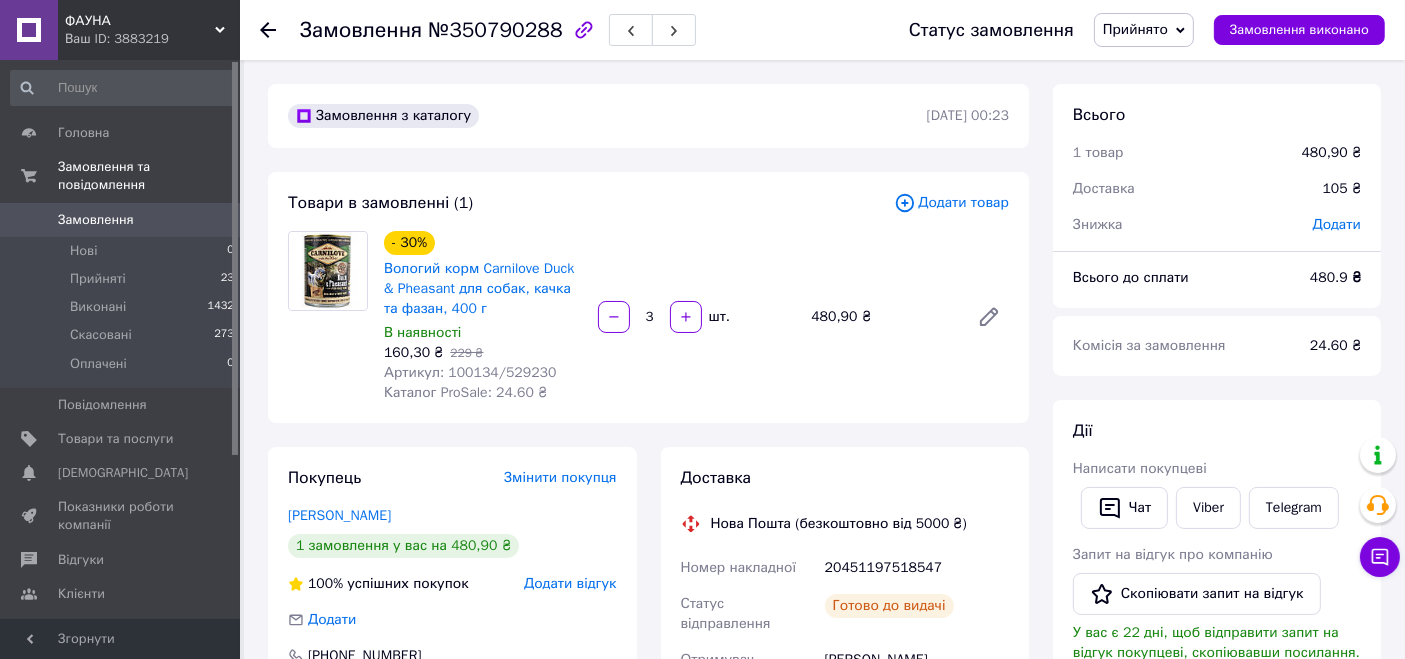 click on "Замовлення" at bounding box center [121, 220] 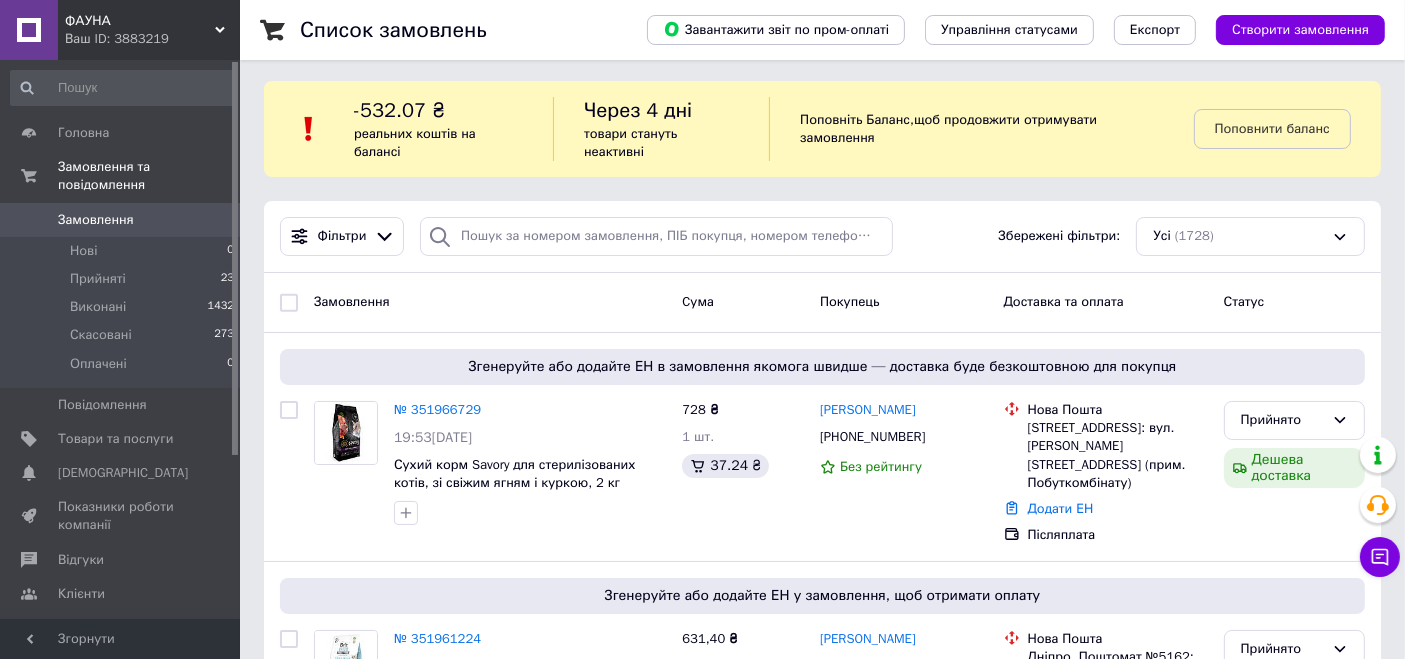 scroll, scrollTop: 0, scrollLeft: 0, axis: both 